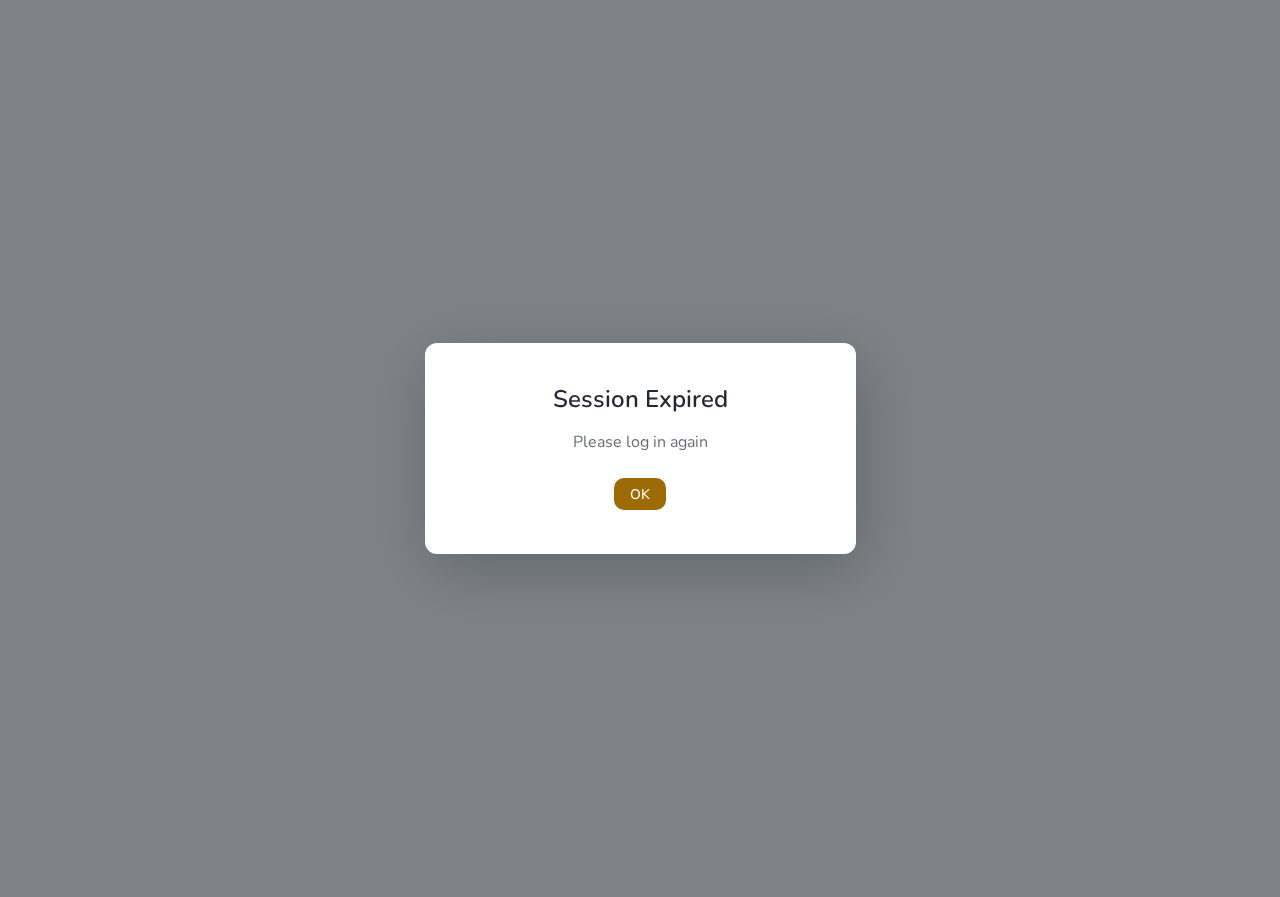 scroll, scrollTop: 0, scrollLeft: 0, axis: both 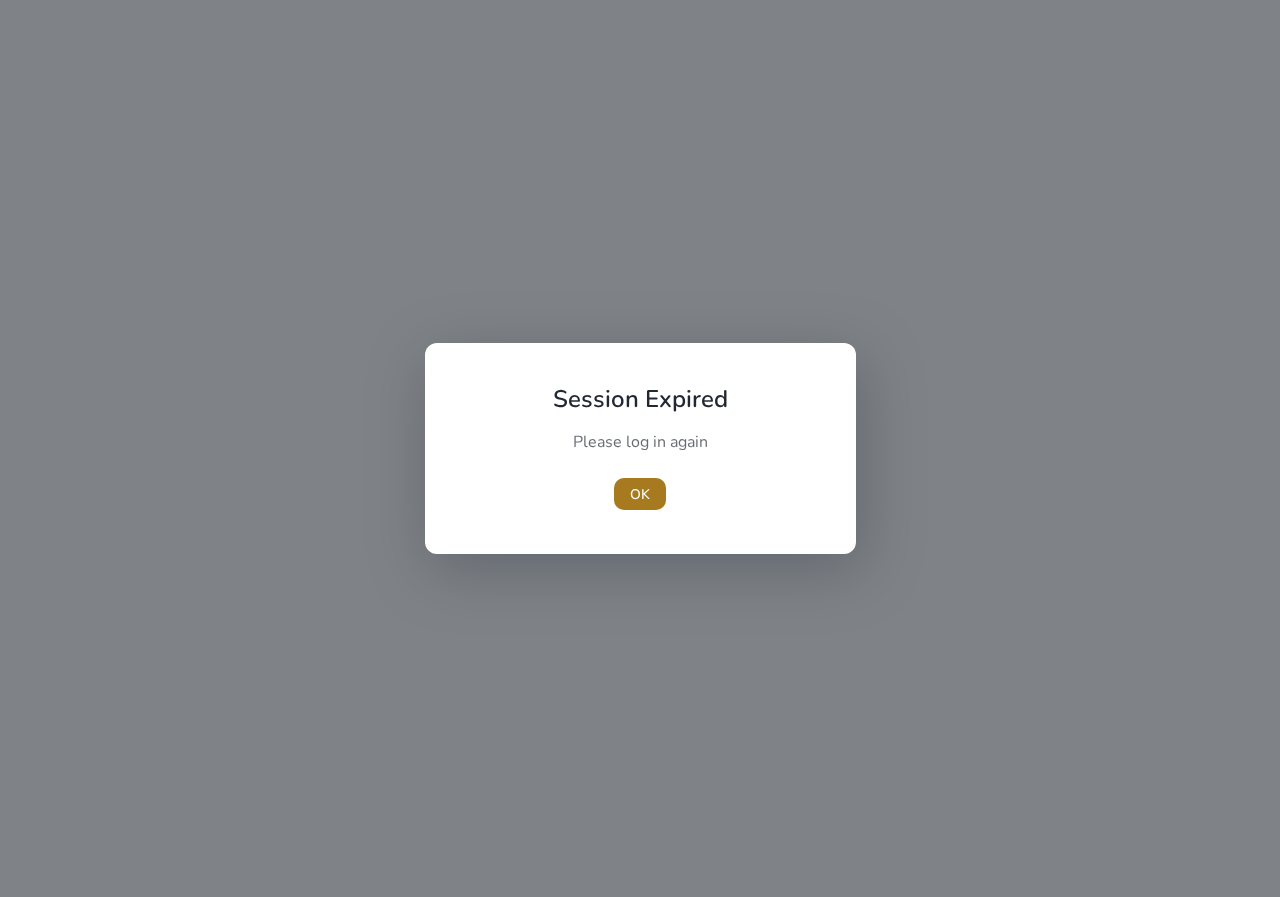 click on "OK" at bounding box center [640, 494] 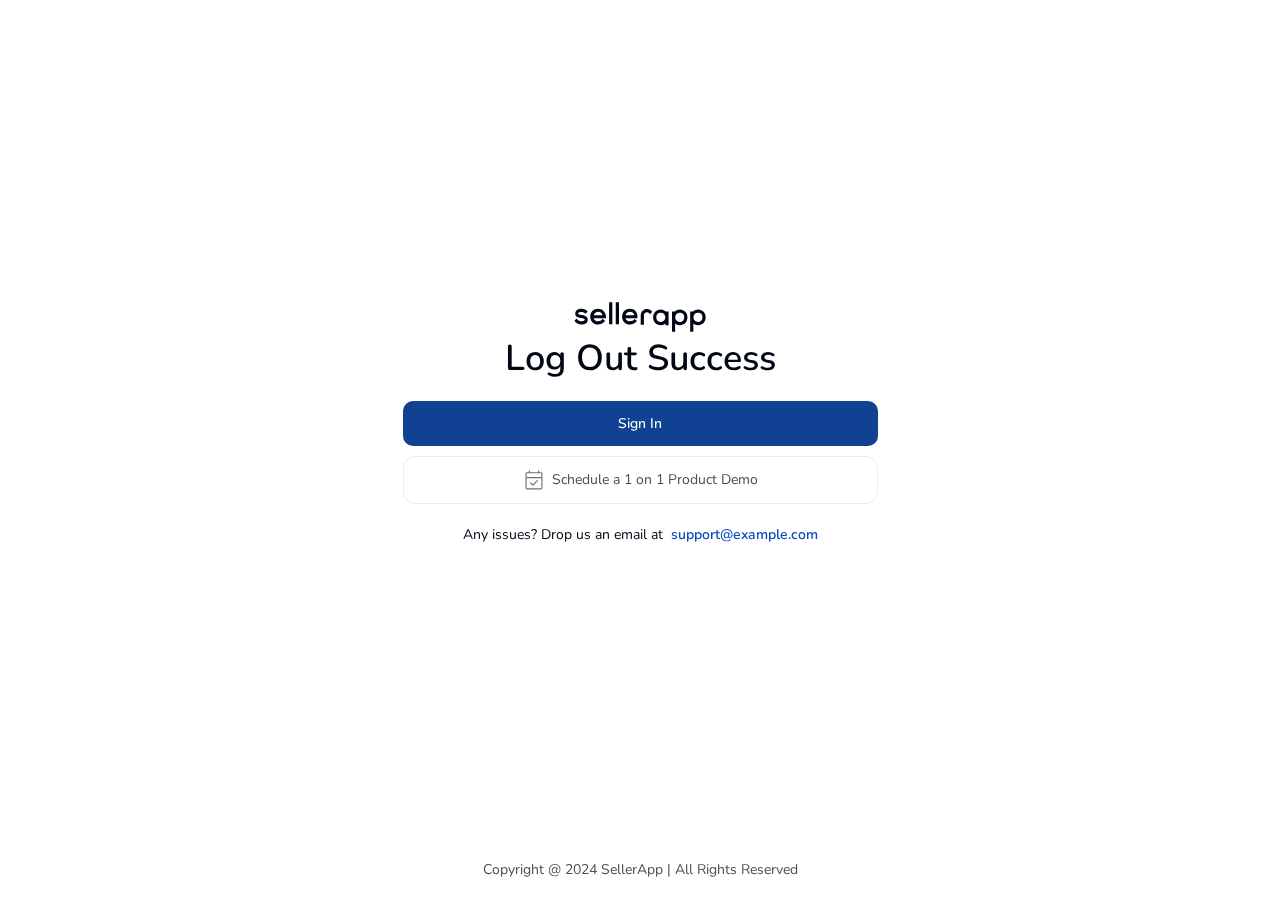 click on "Sign In" 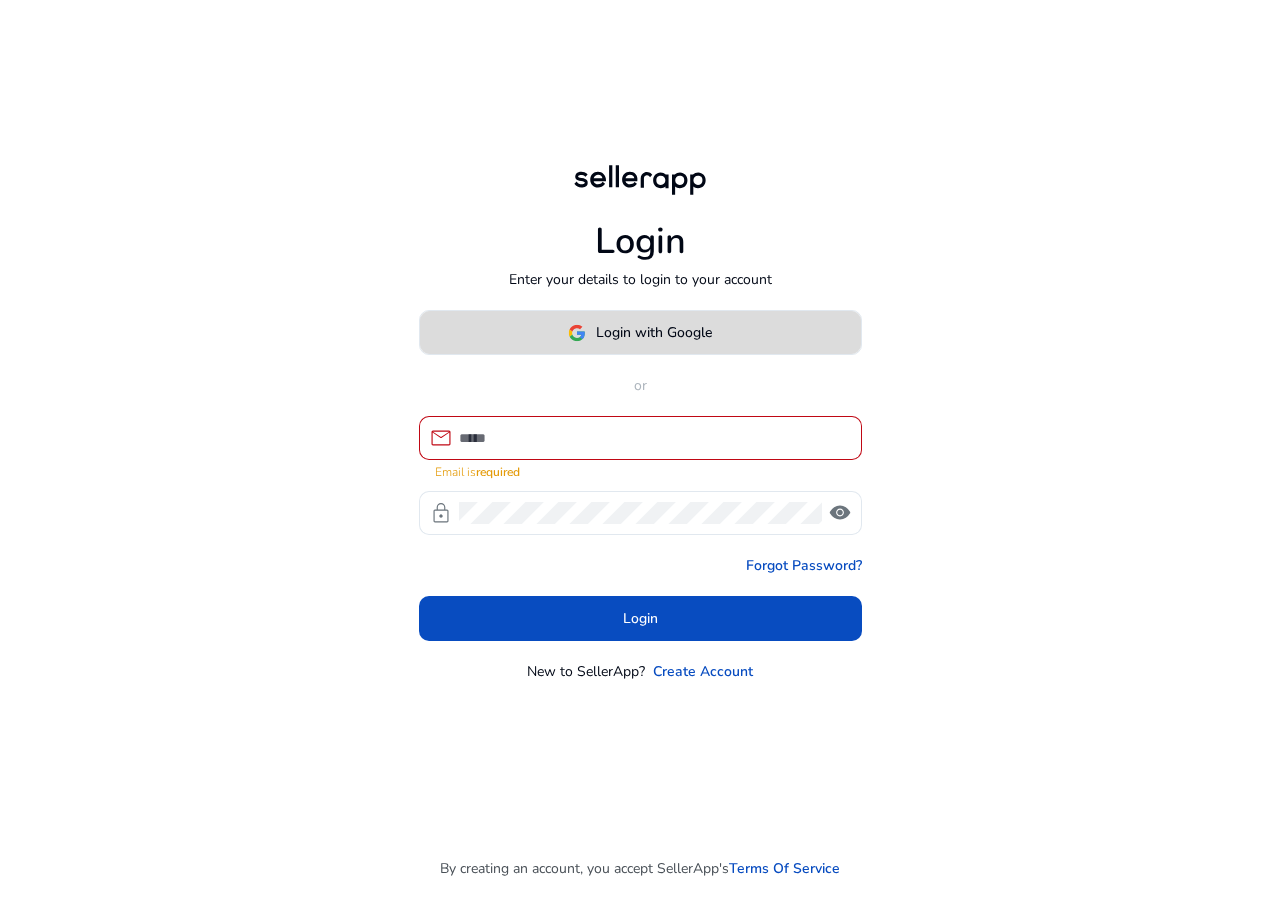 click 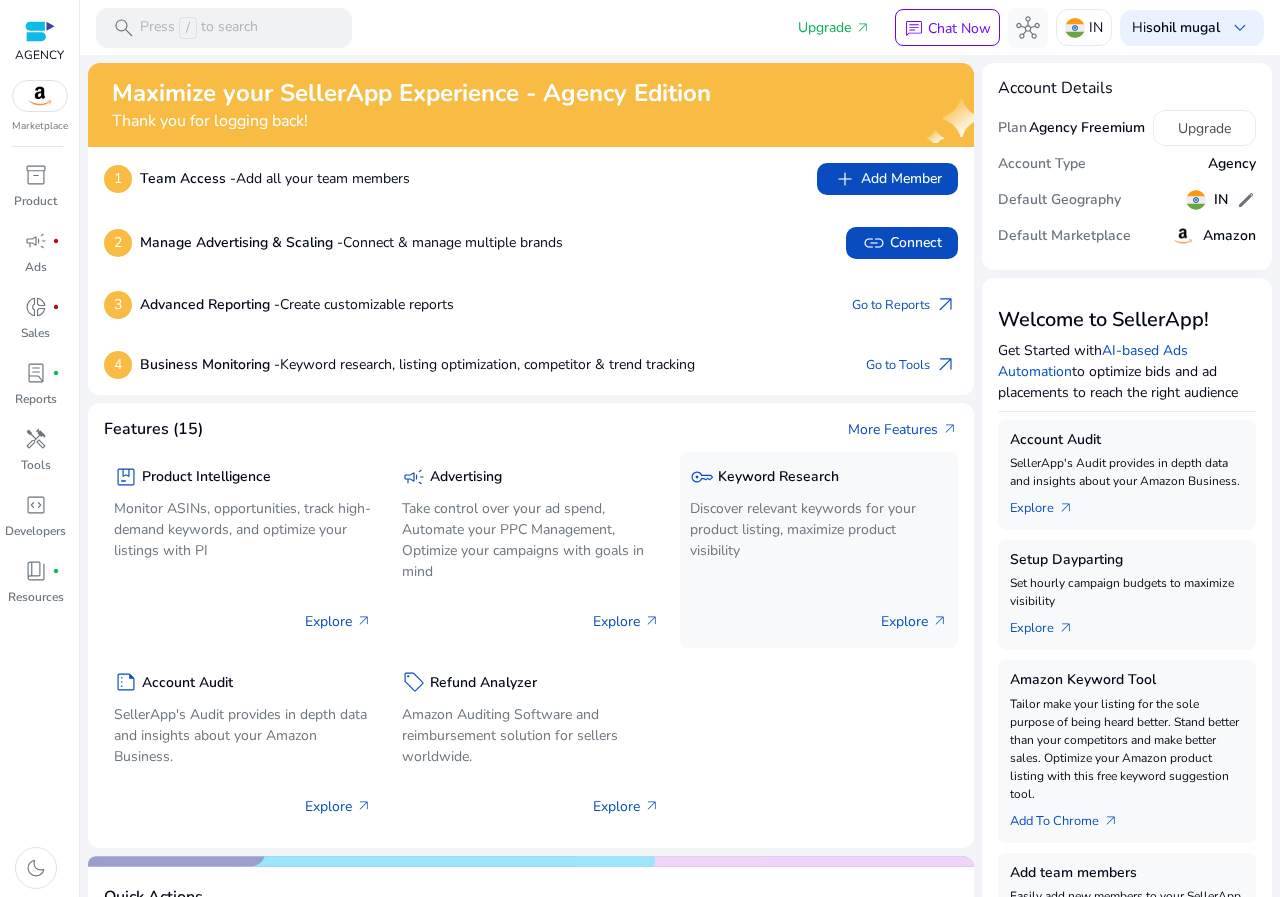click on "Discover relevant keywords for your product listing, maximize product visibility" 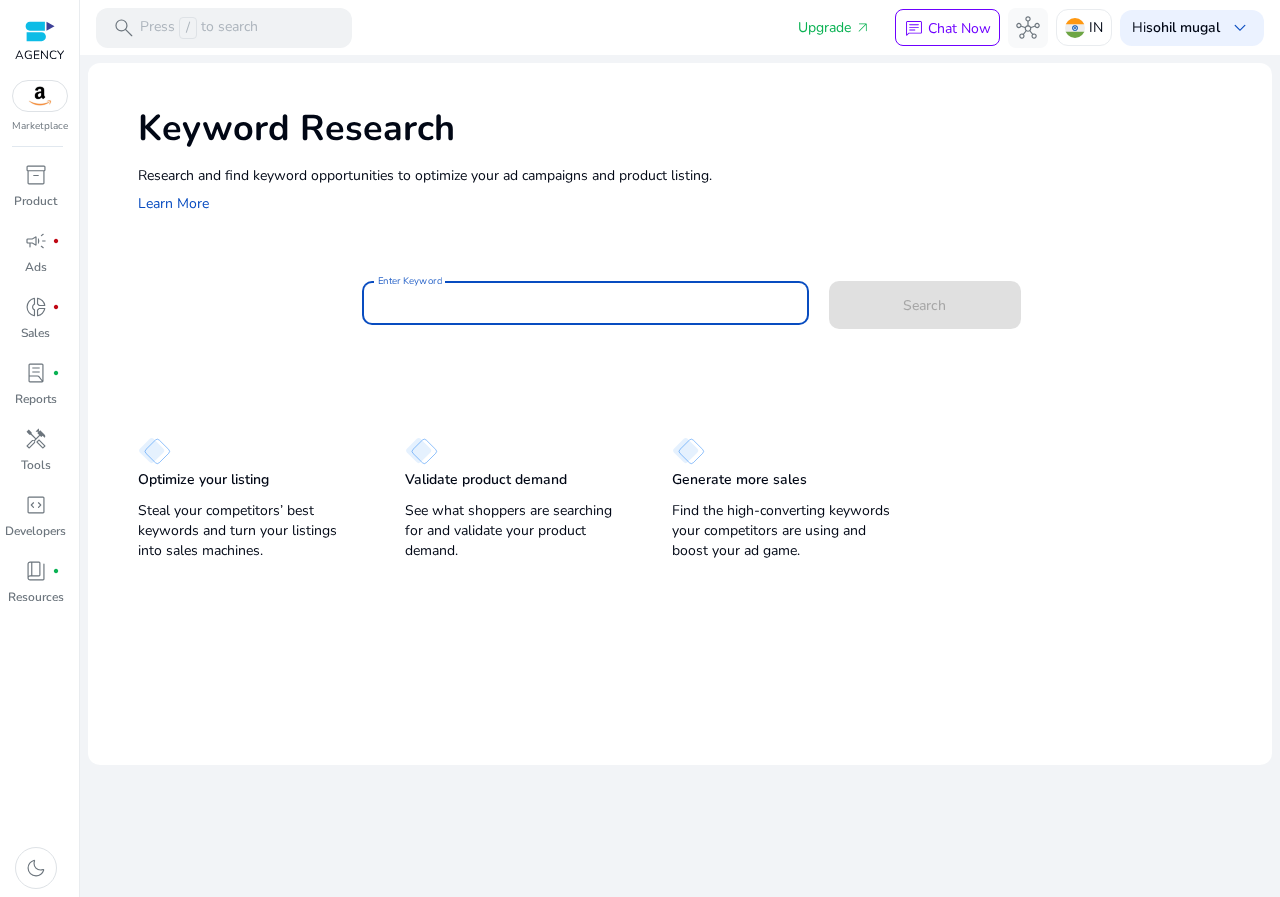 click on "Enter Keyword" at bounding box center [585, 303] 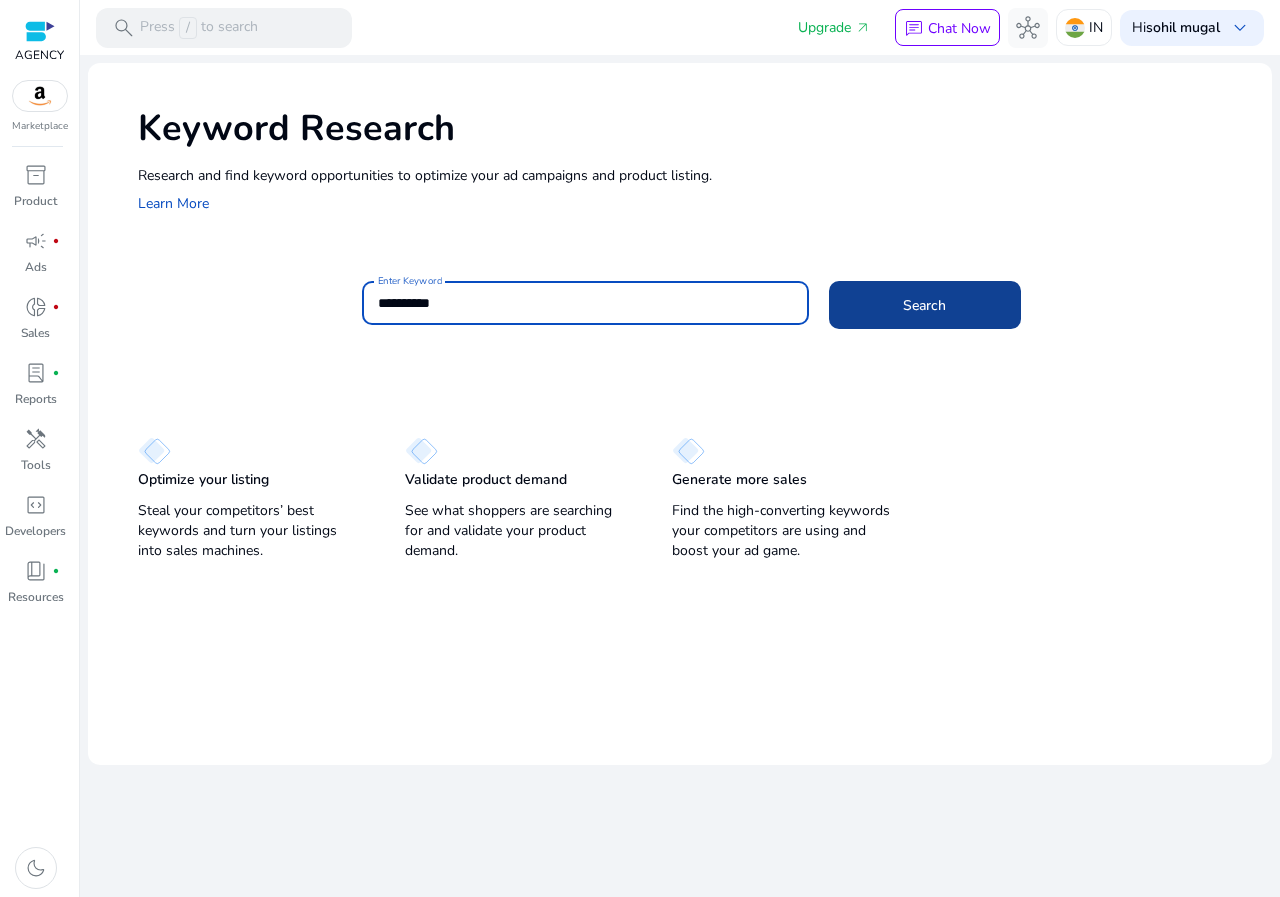 type on "**********" 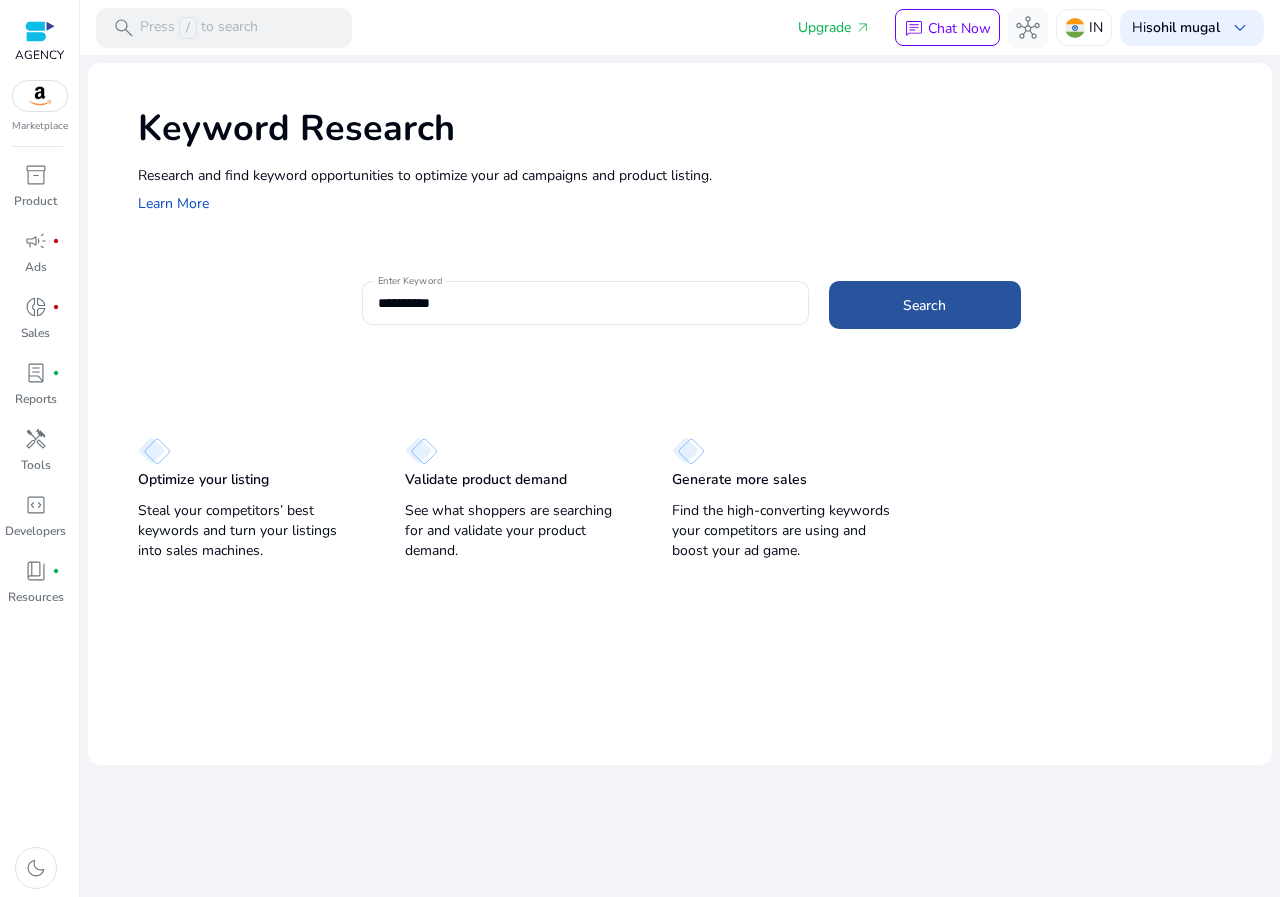 click on "Search" 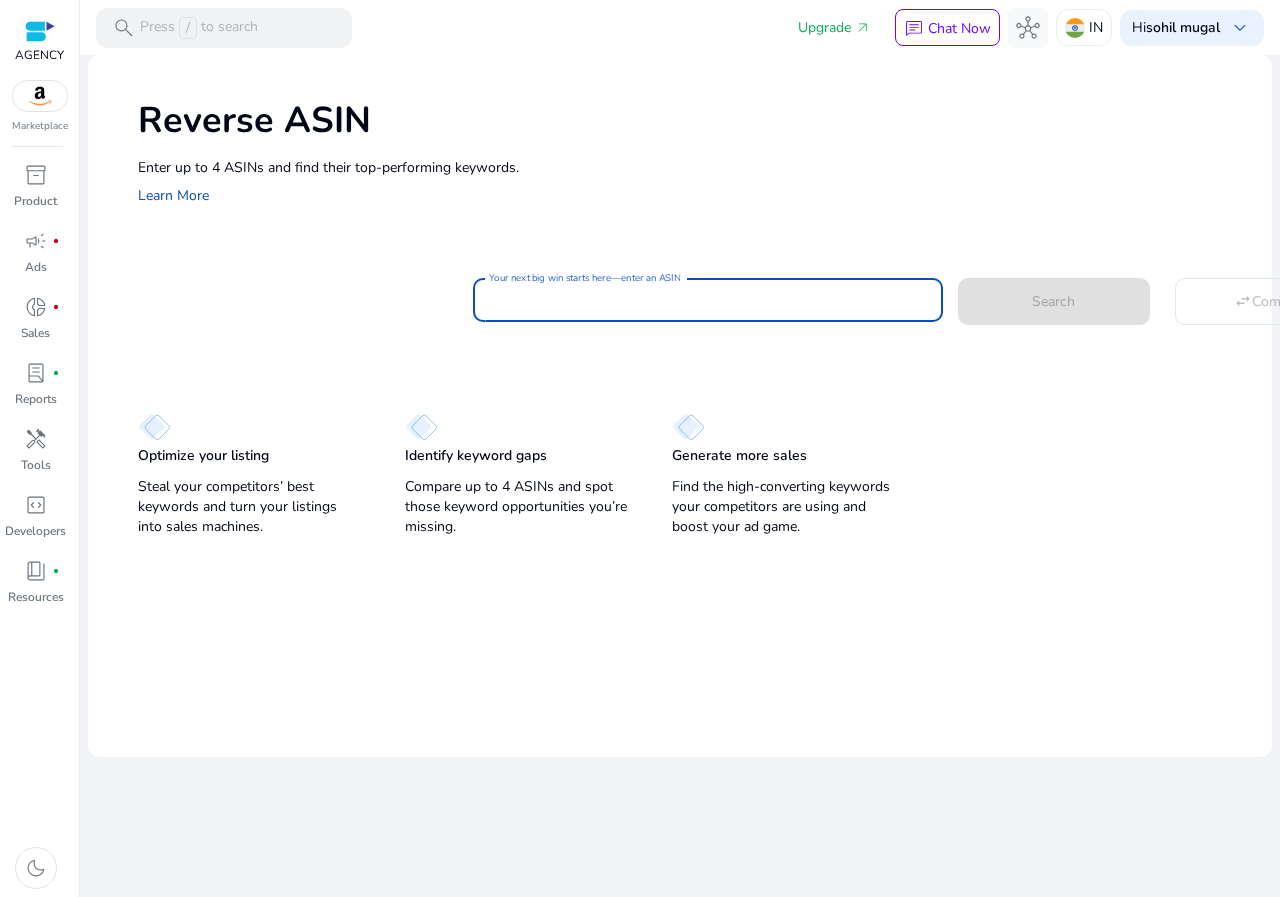 paste on "**********" 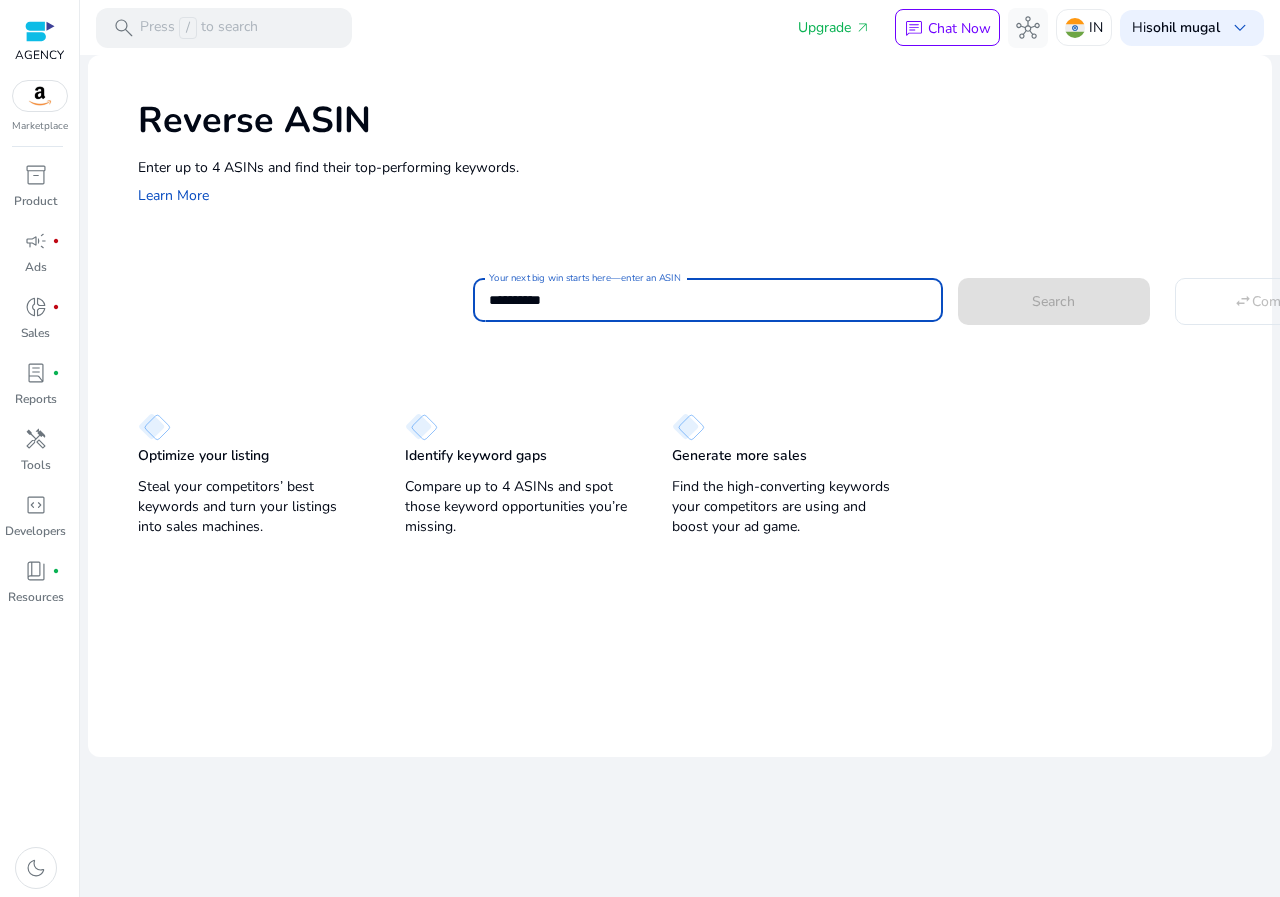 click on "**********" at bounding box center (708, 300) 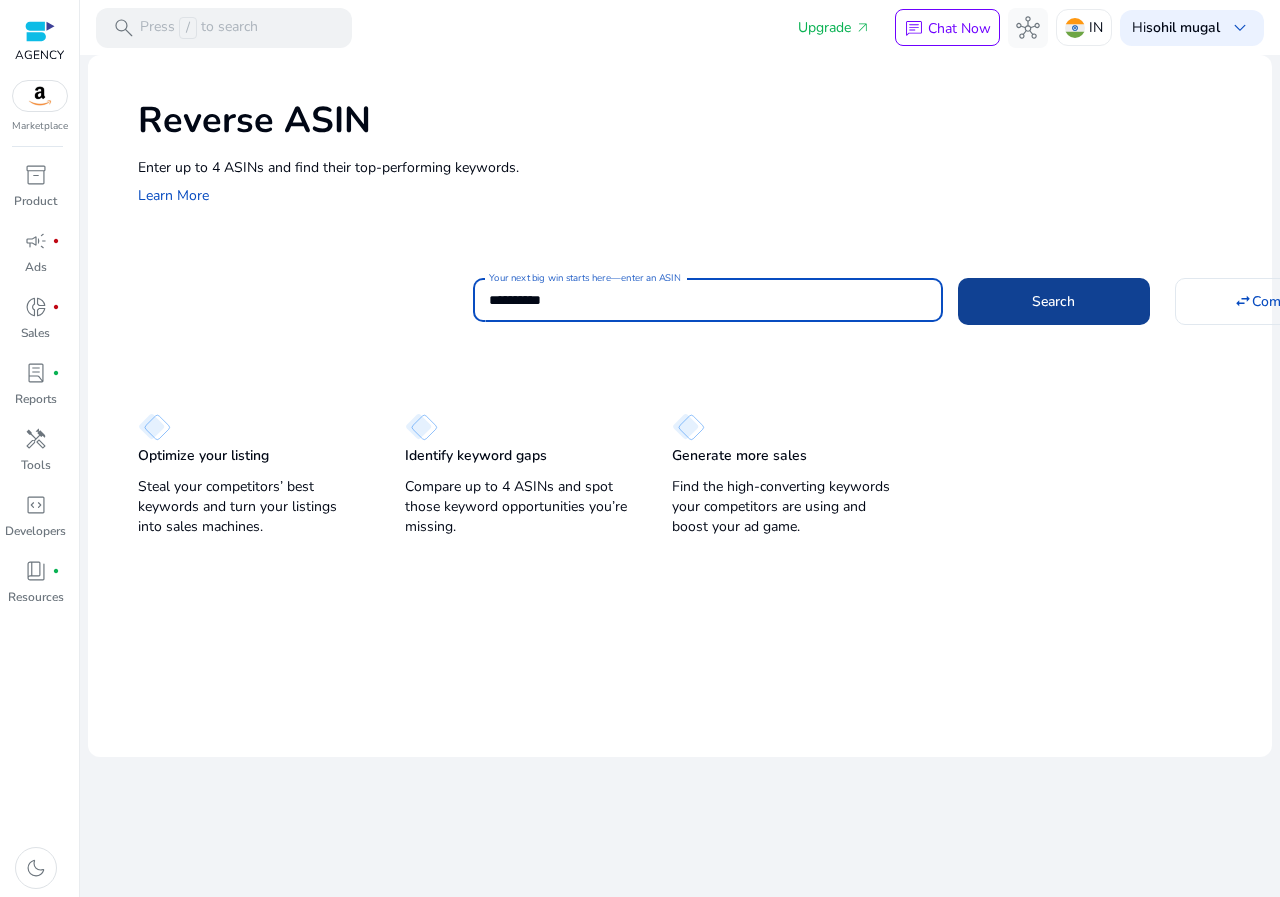type on "**********" 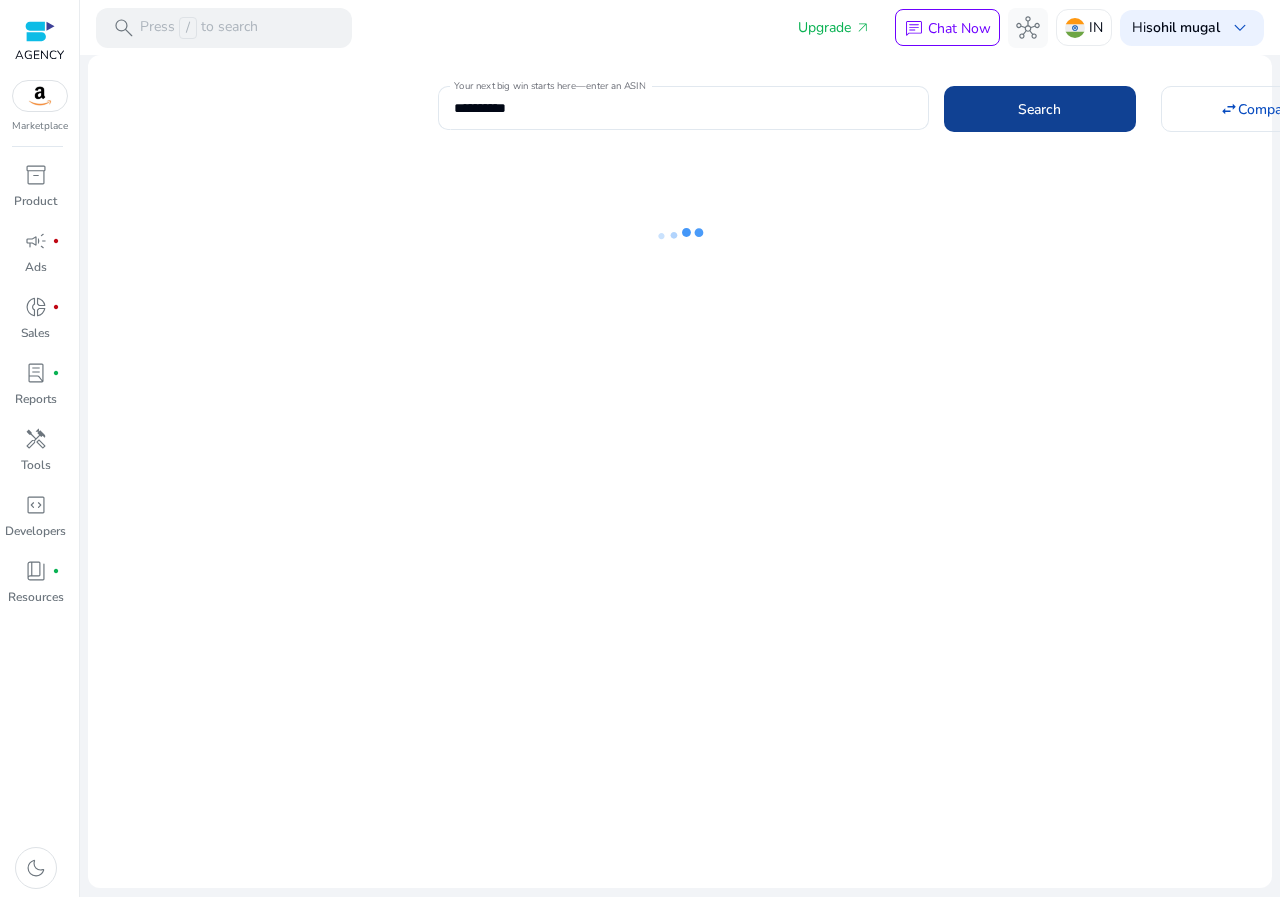 type 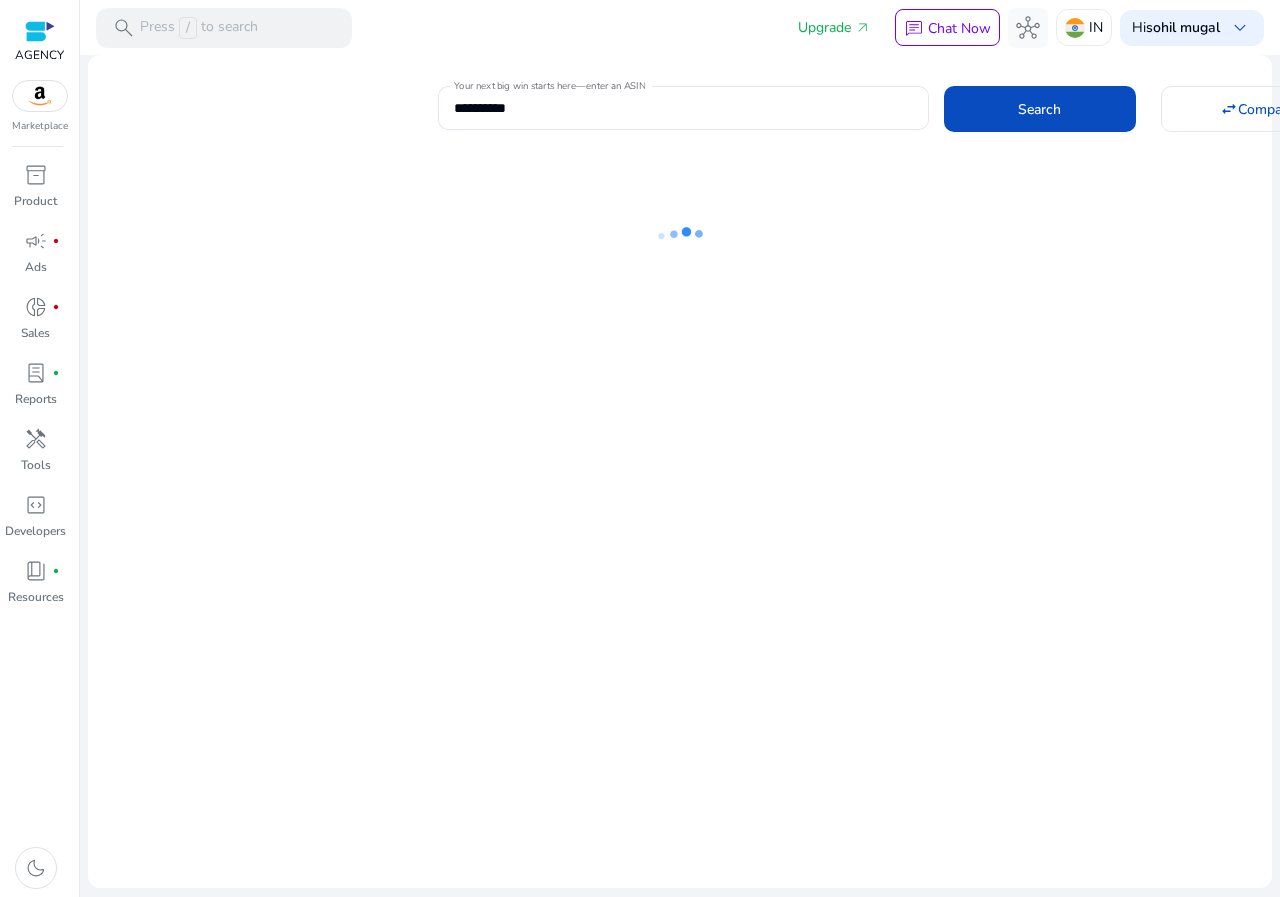scroll, scrollTop: 0, scrollLeft: 0, axis: both 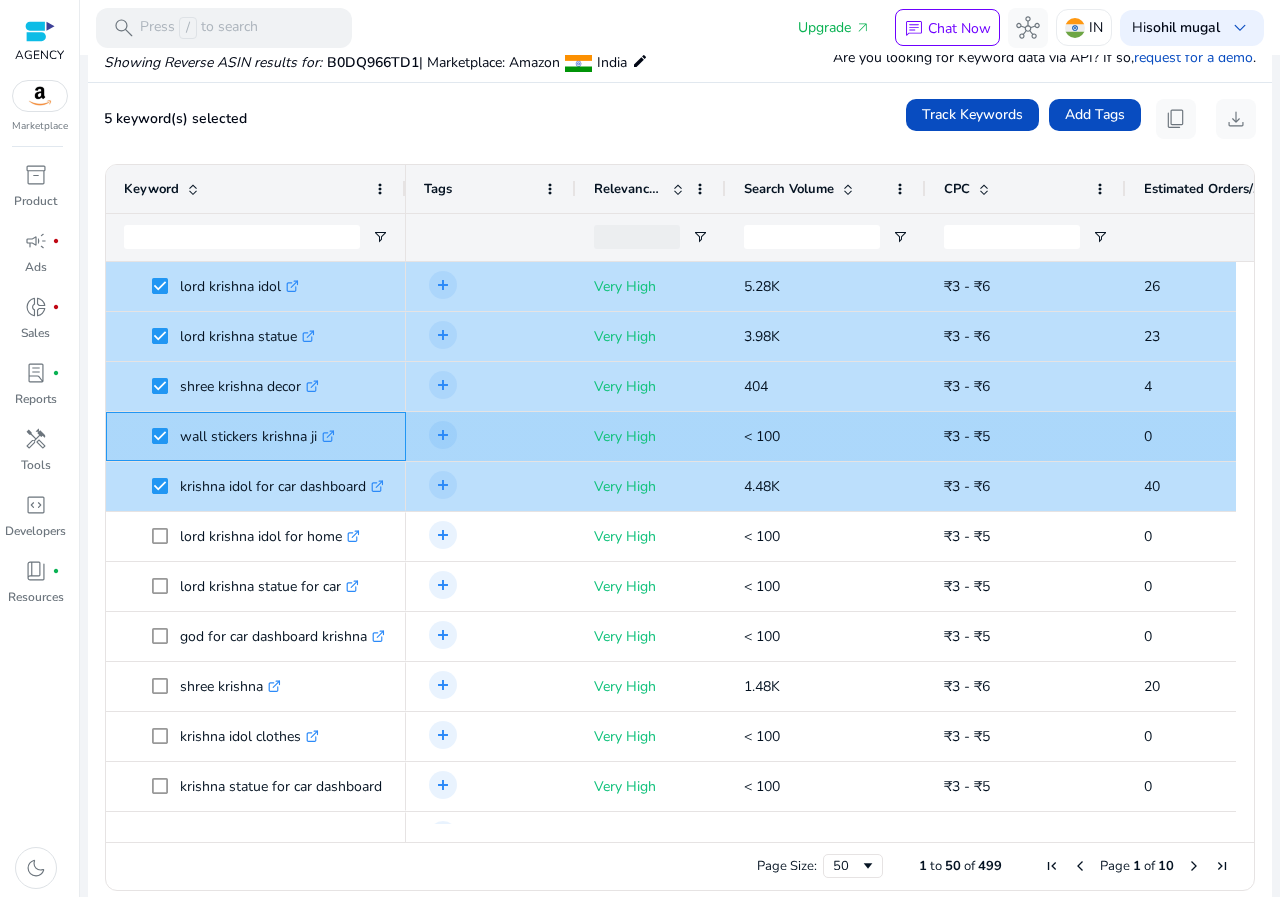 drag, startPoint x: 152, startPoint y: 412, endPoint x: 154, endPoint y: 424, distance: 12.165525 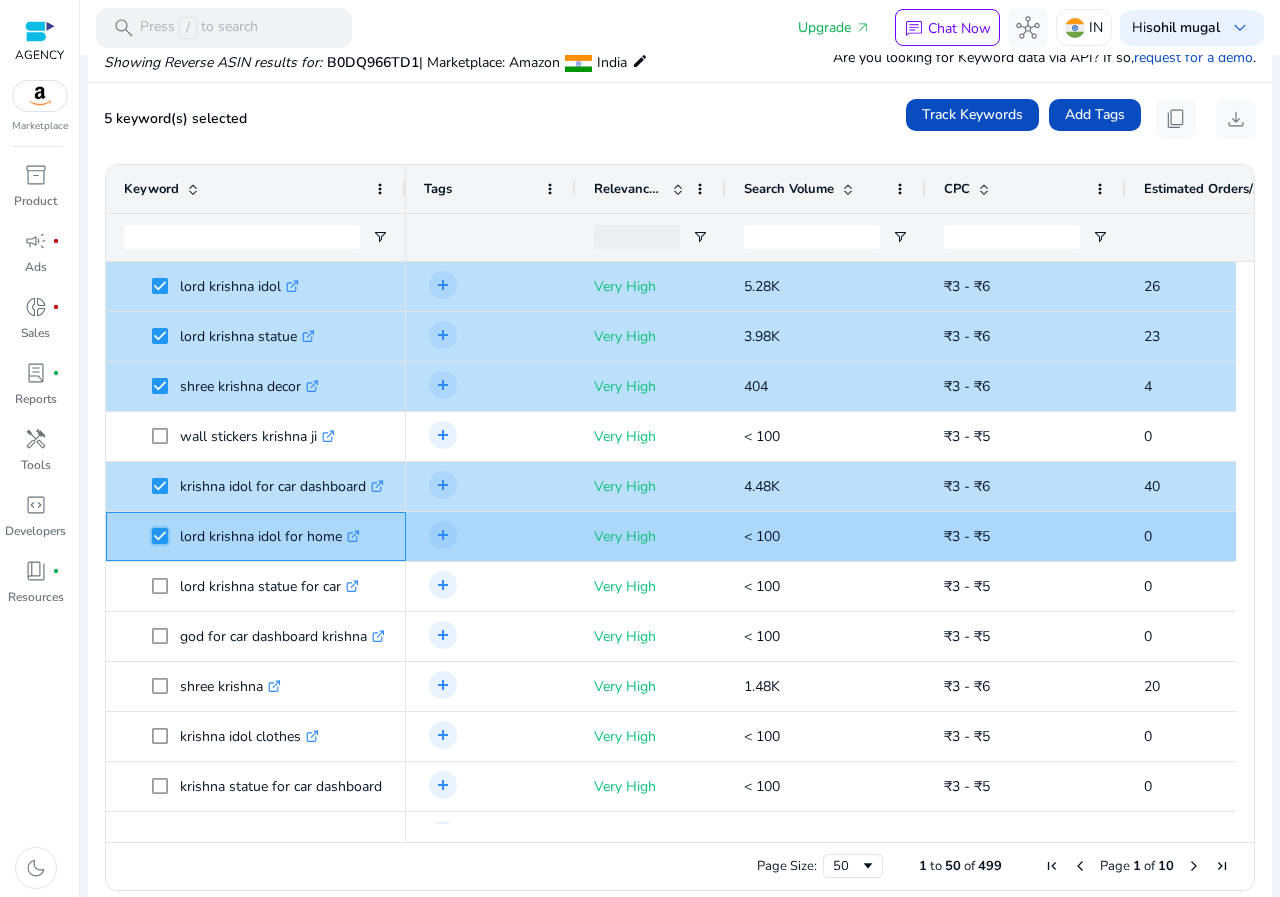 scroll, scrollTop: 151, scrollLeft: 0, axis: vertical 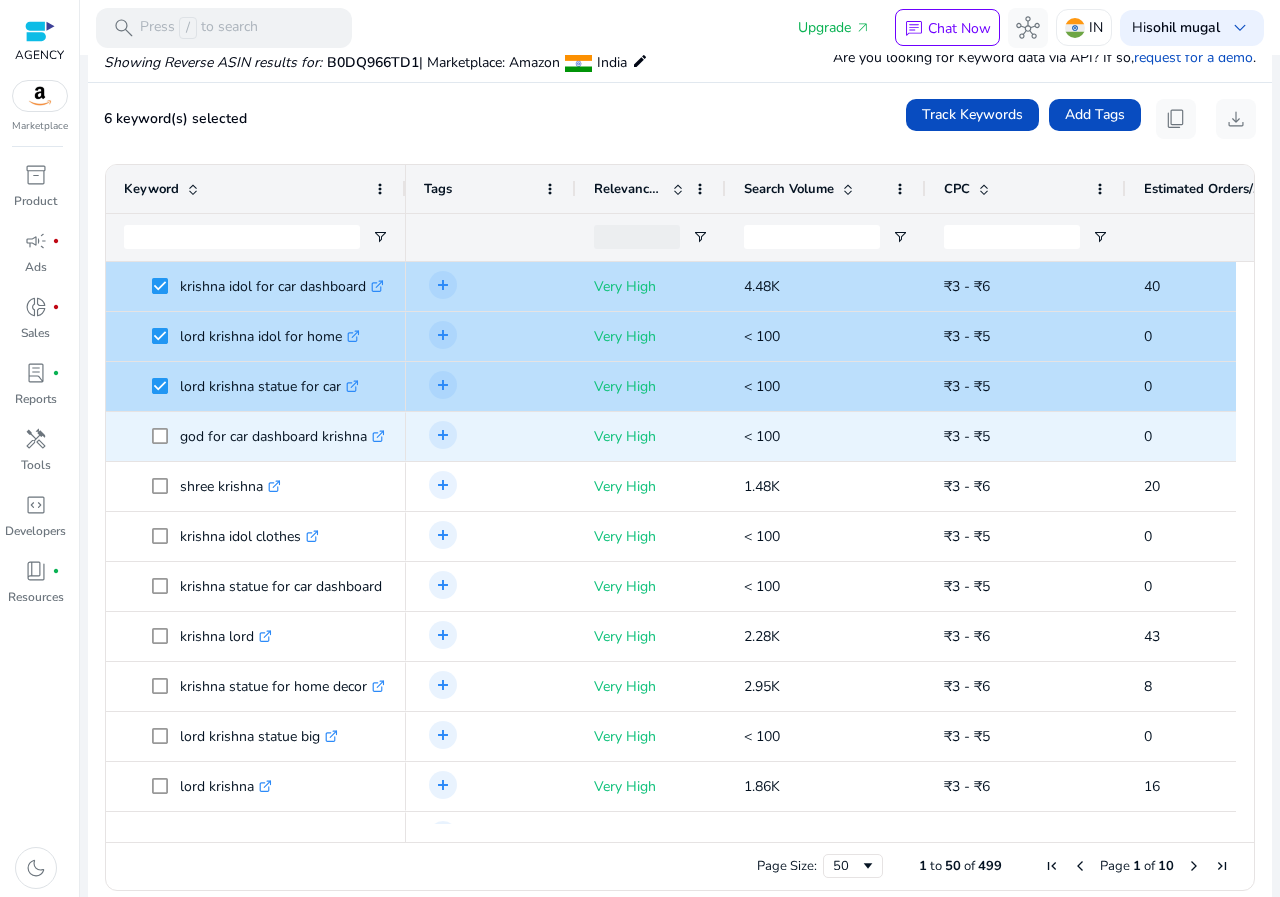 click 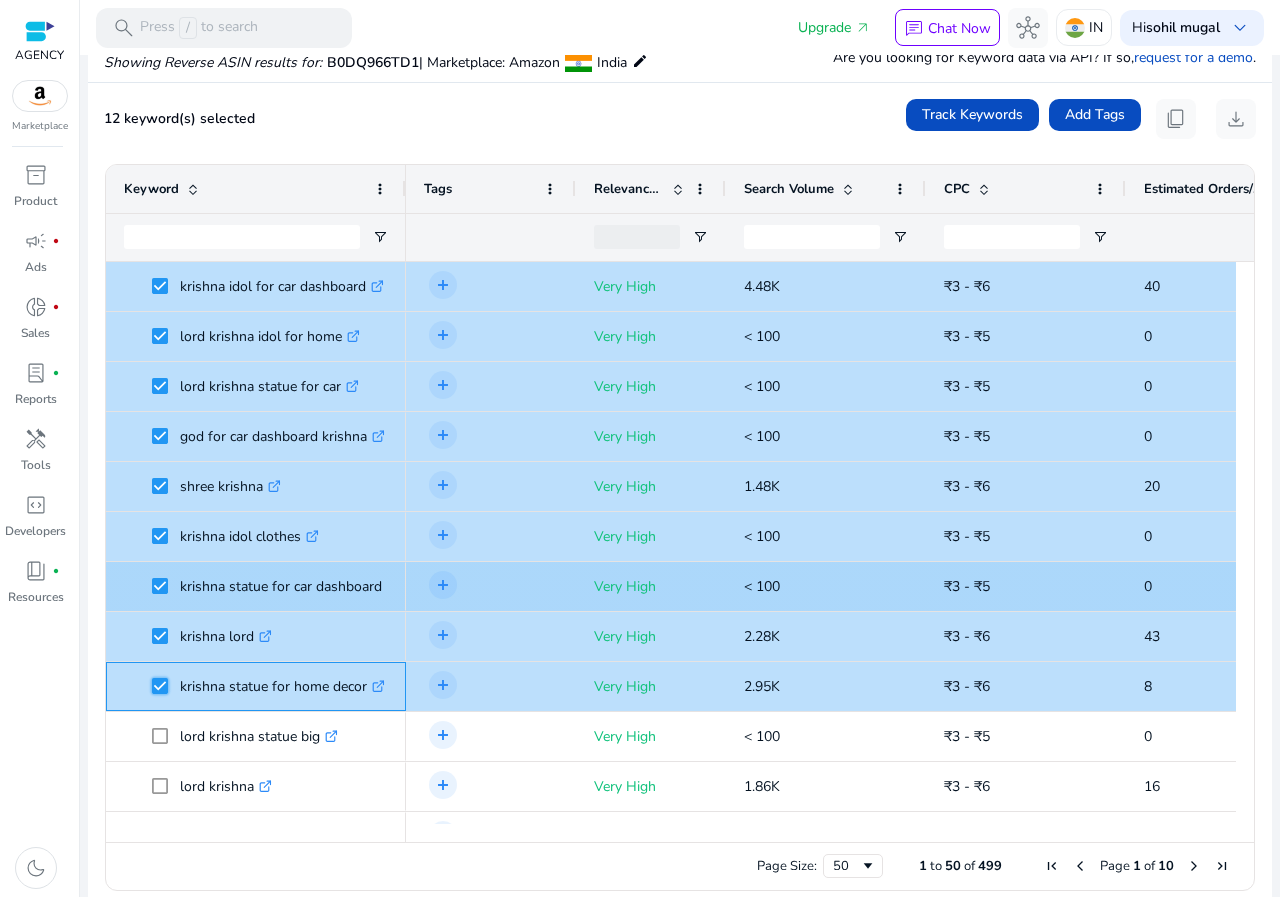 scroll, scrollTop: 461, scrollLeft: 0, axis: vertical 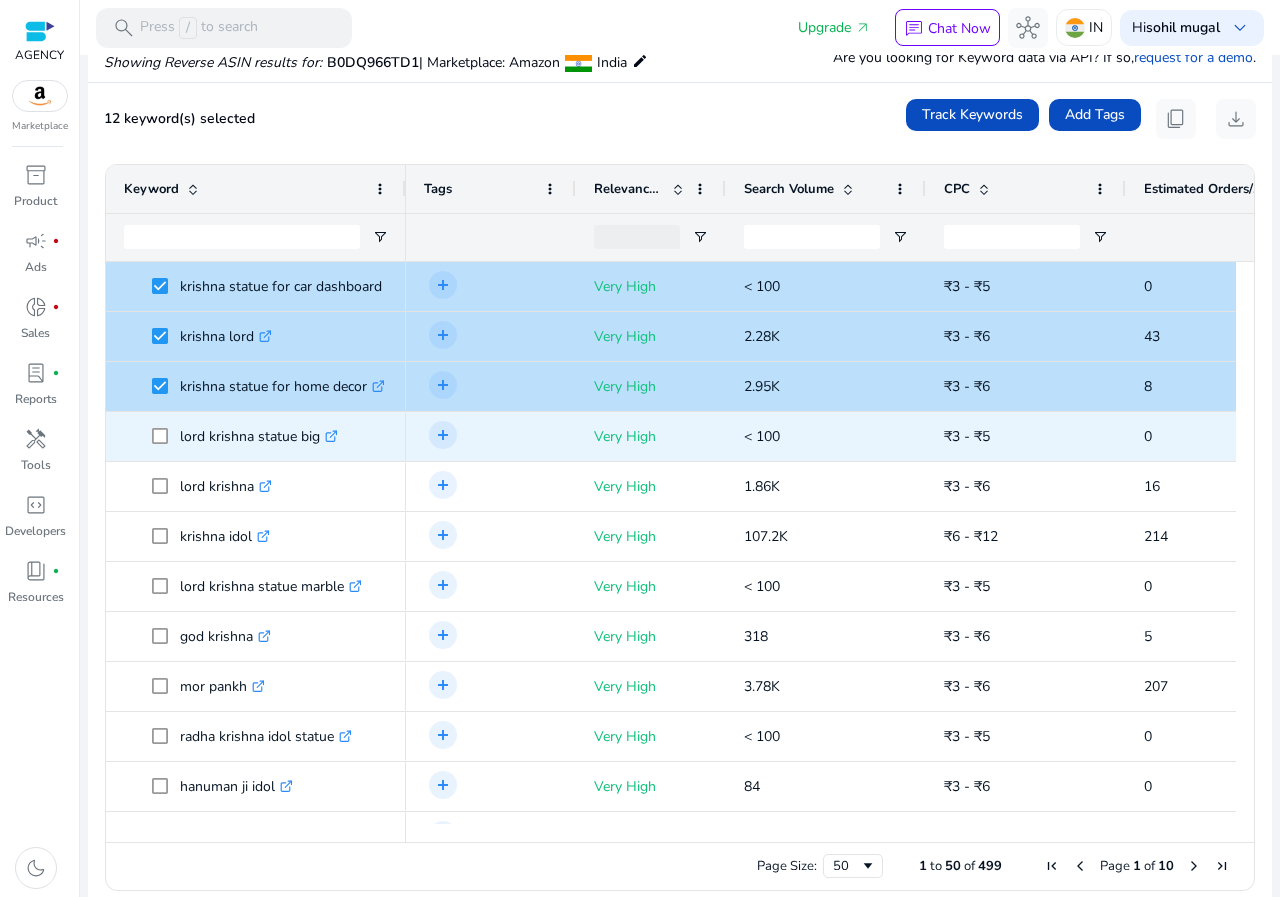 click 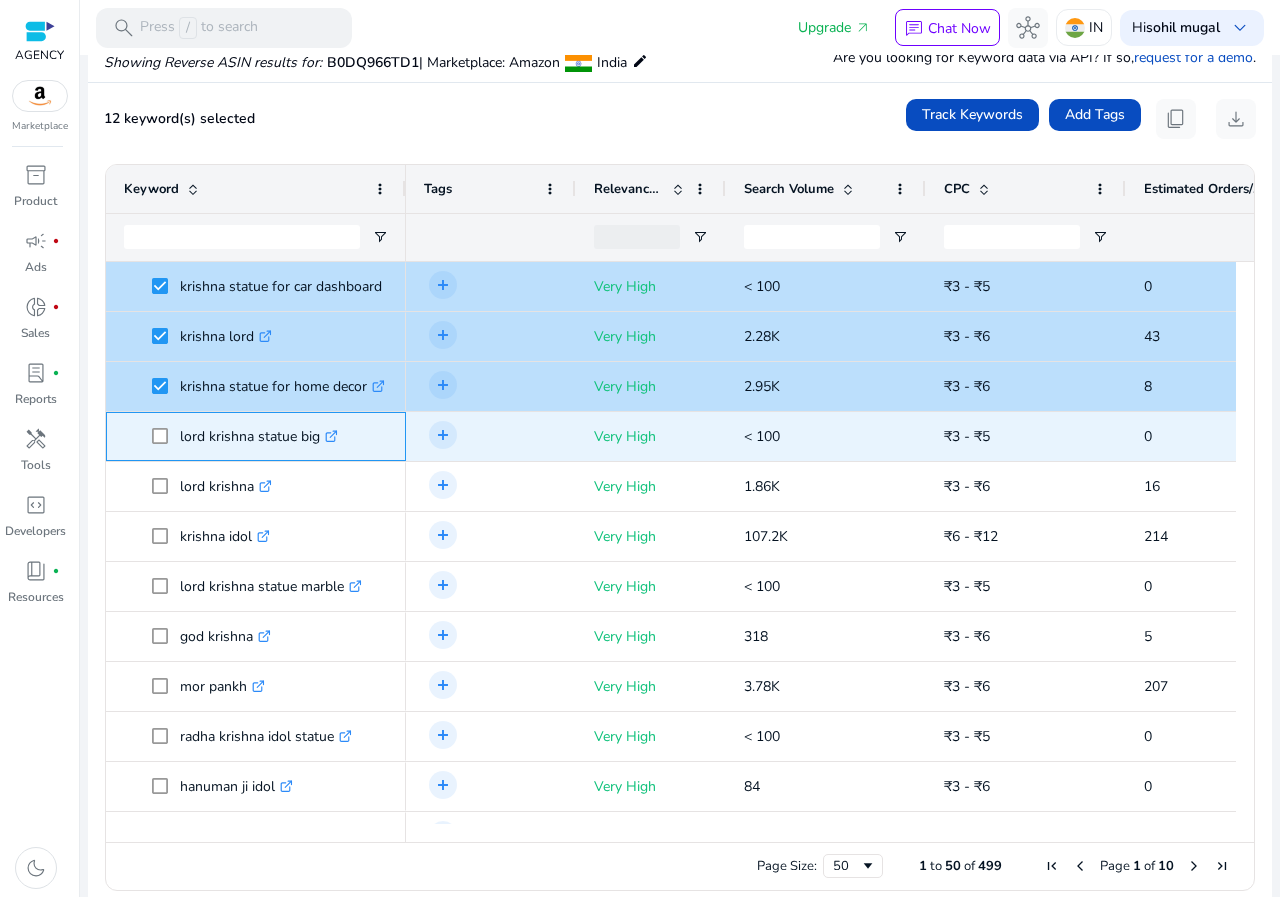 click 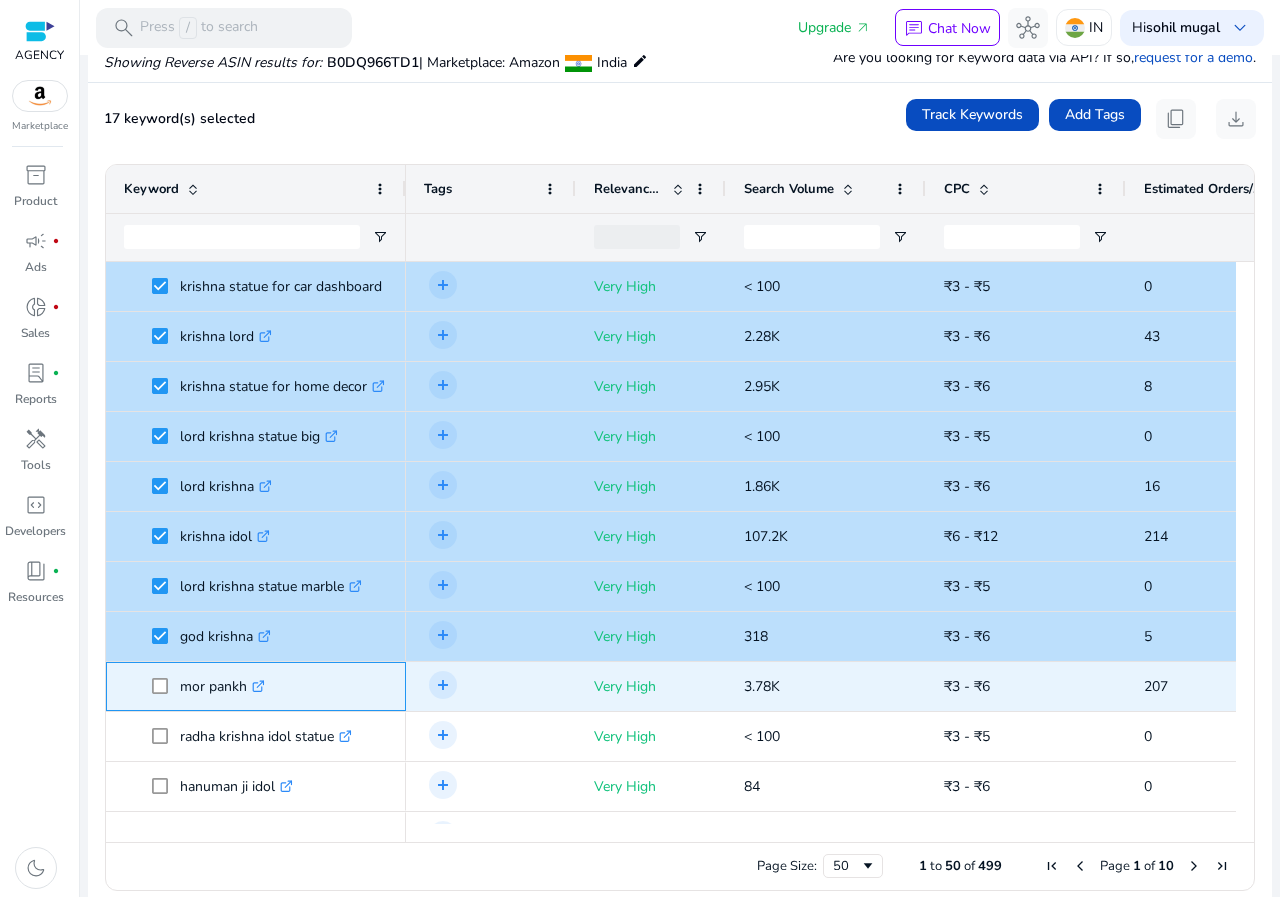 click 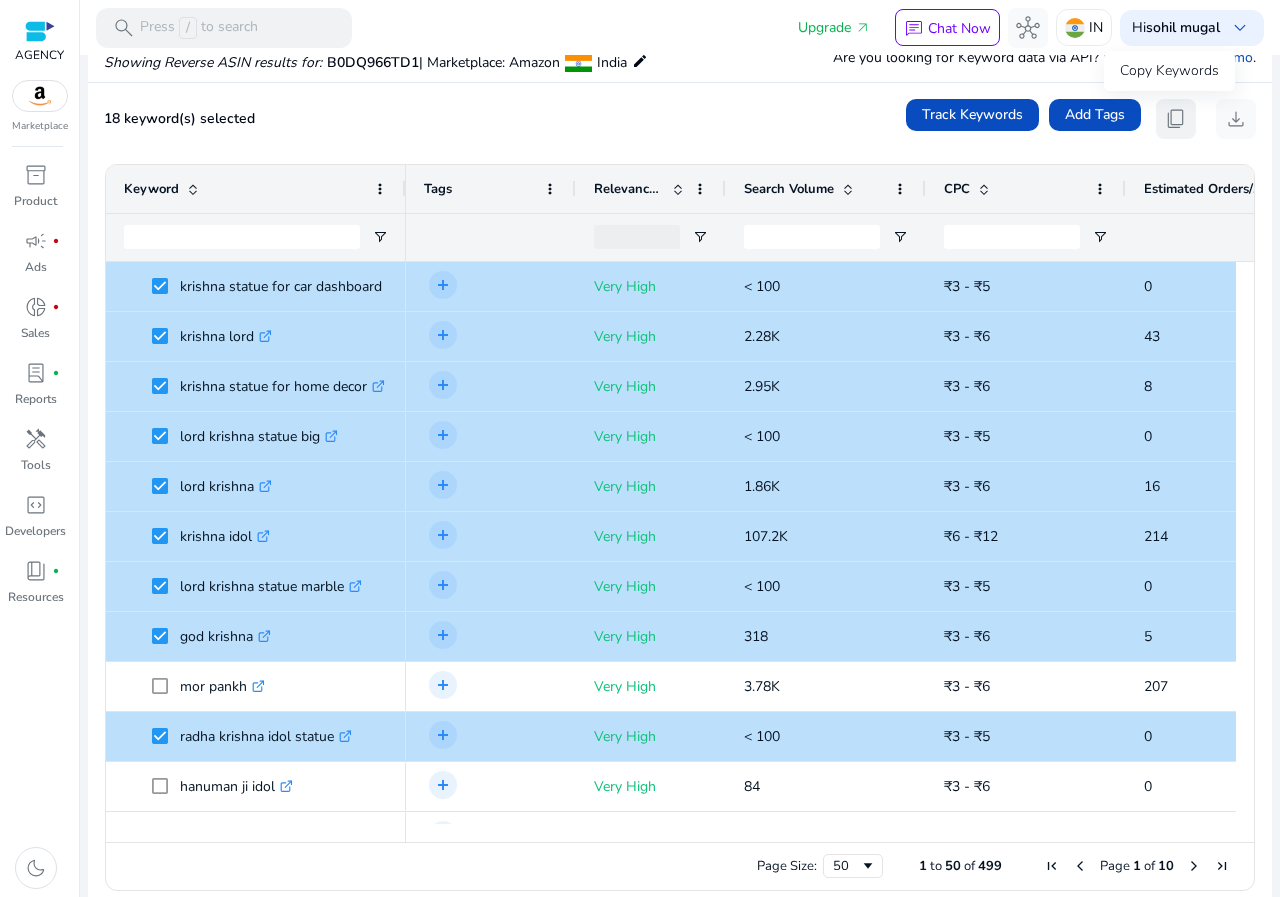 click on "content_copy" 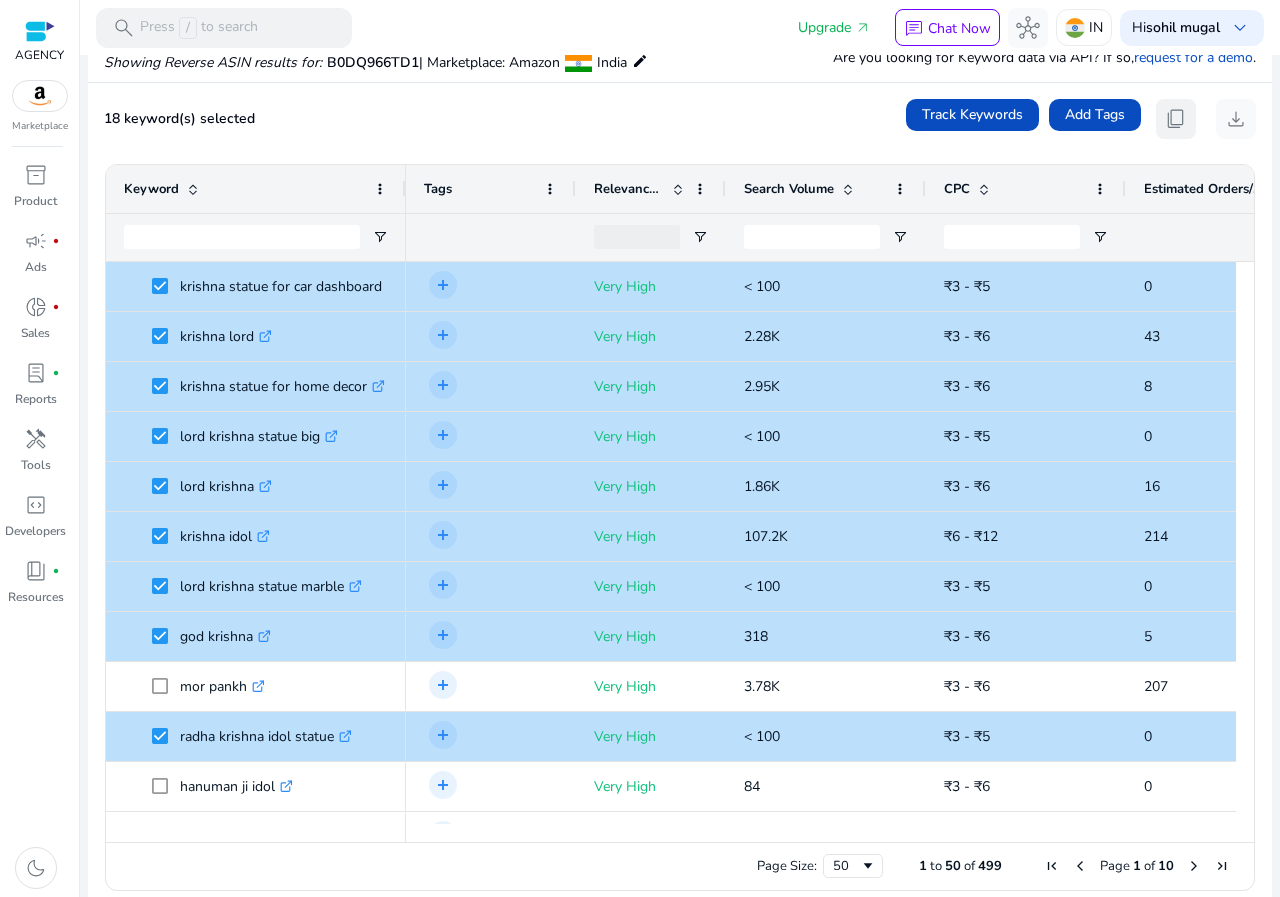 type 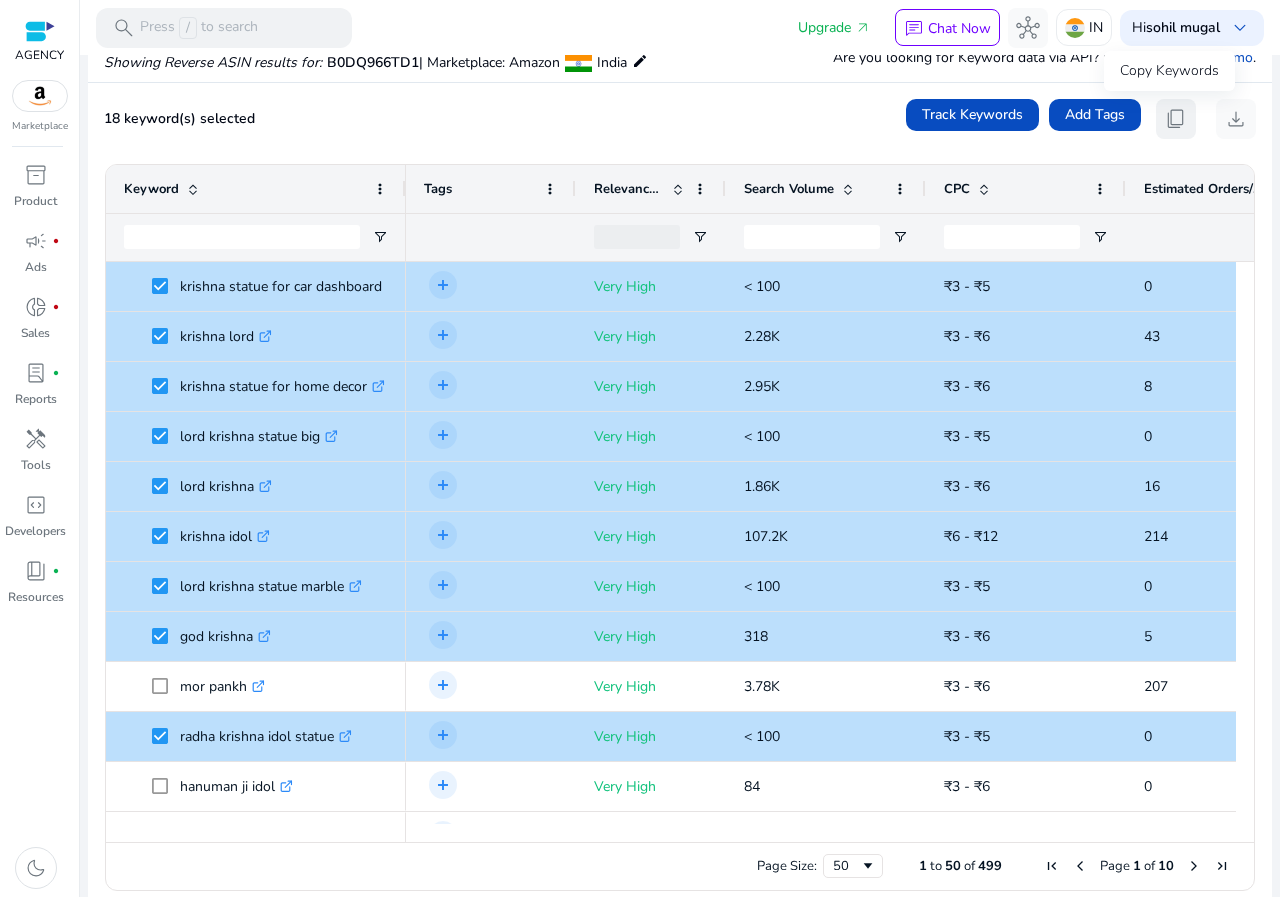 click on "content_copy" 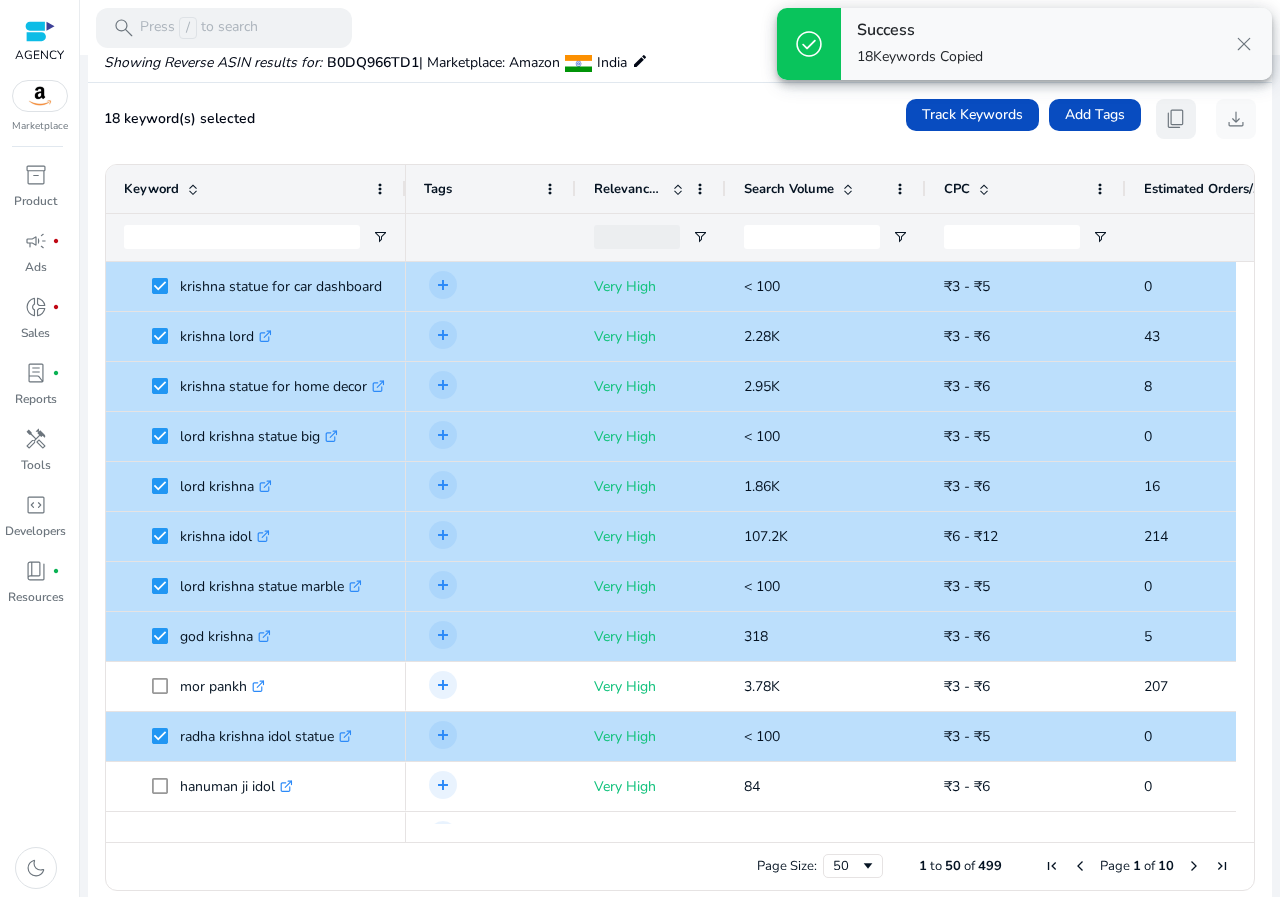 click on "content_copy" 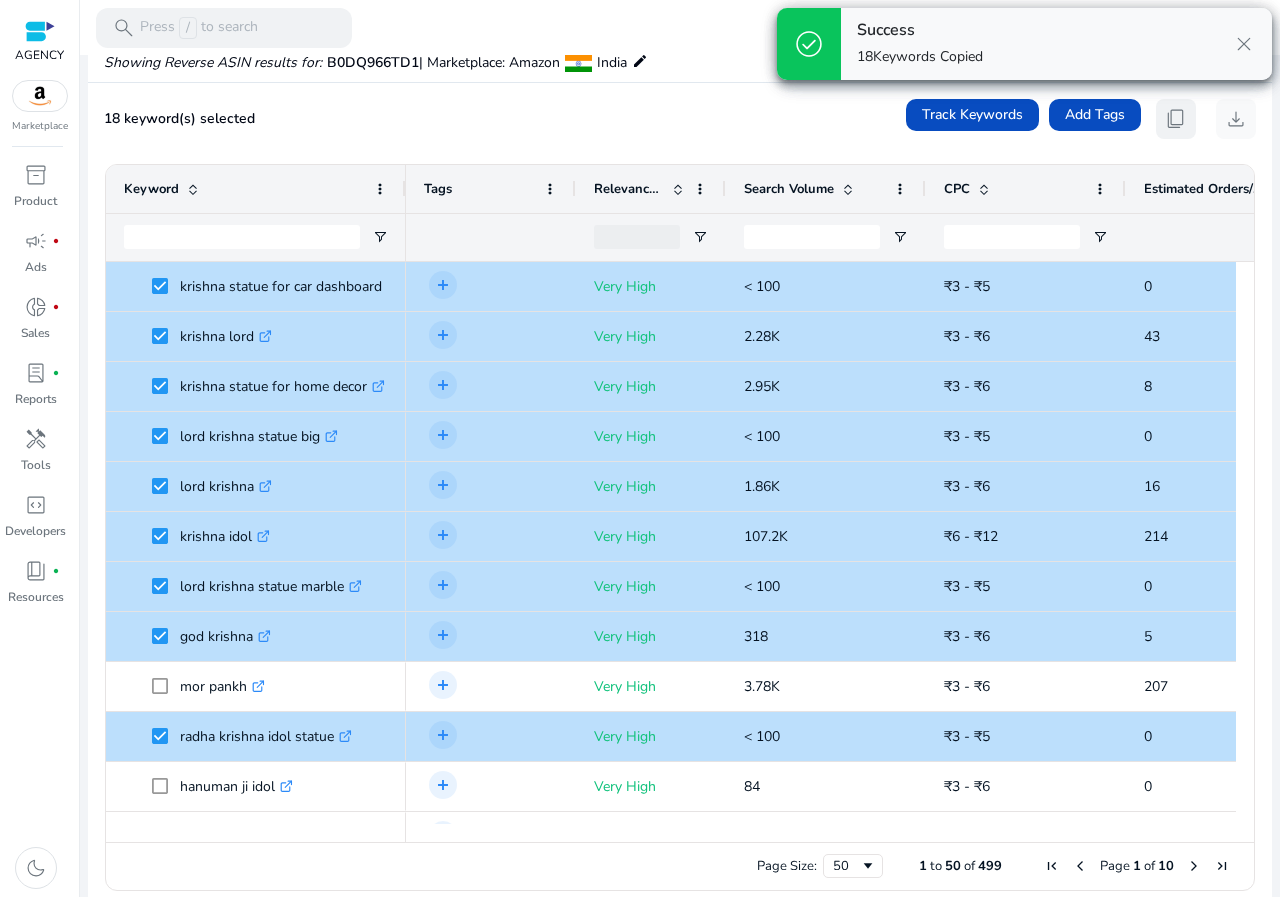 click on "content_copy" 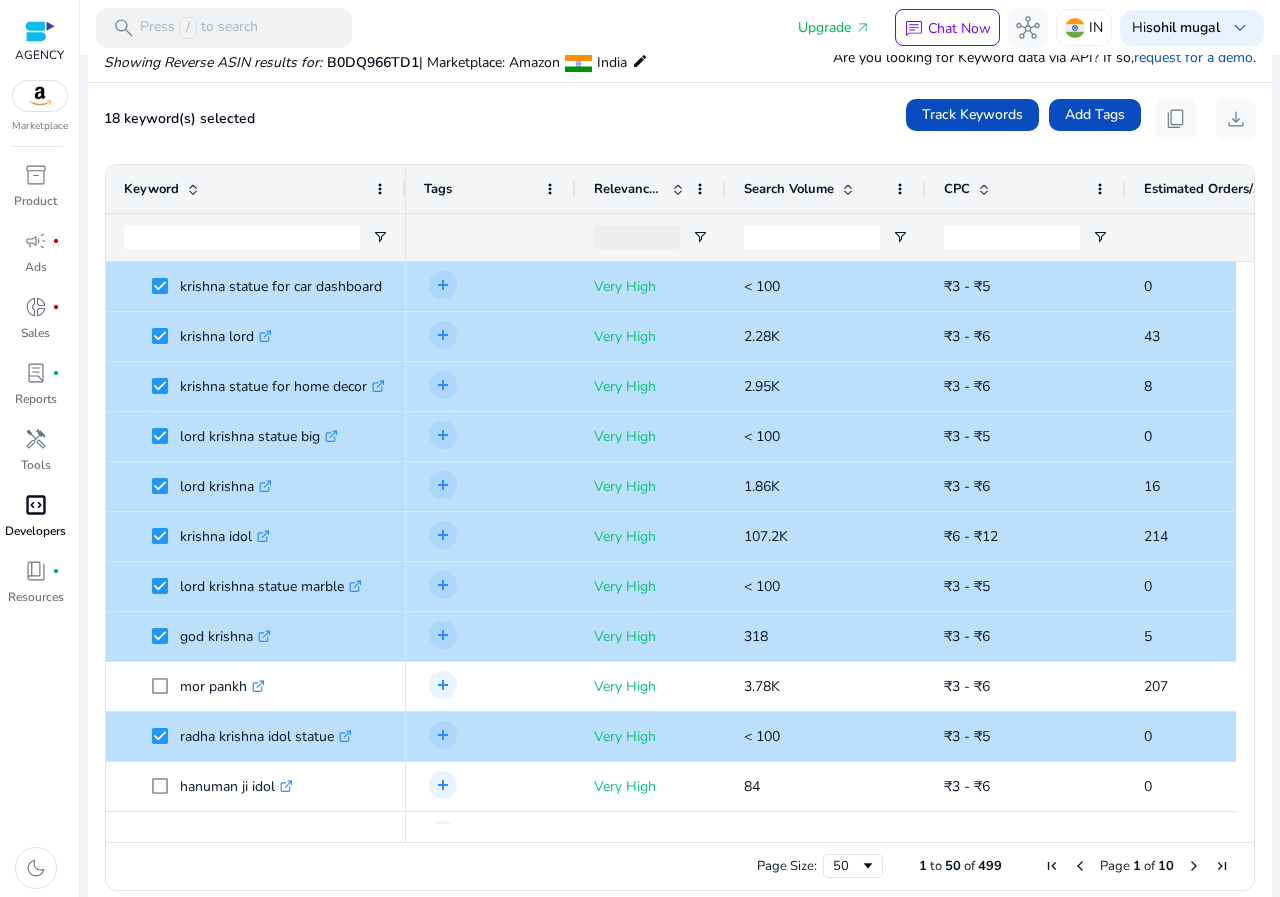 scroll, scrollTop: 702, scrollLeft: 0, axis: vertical 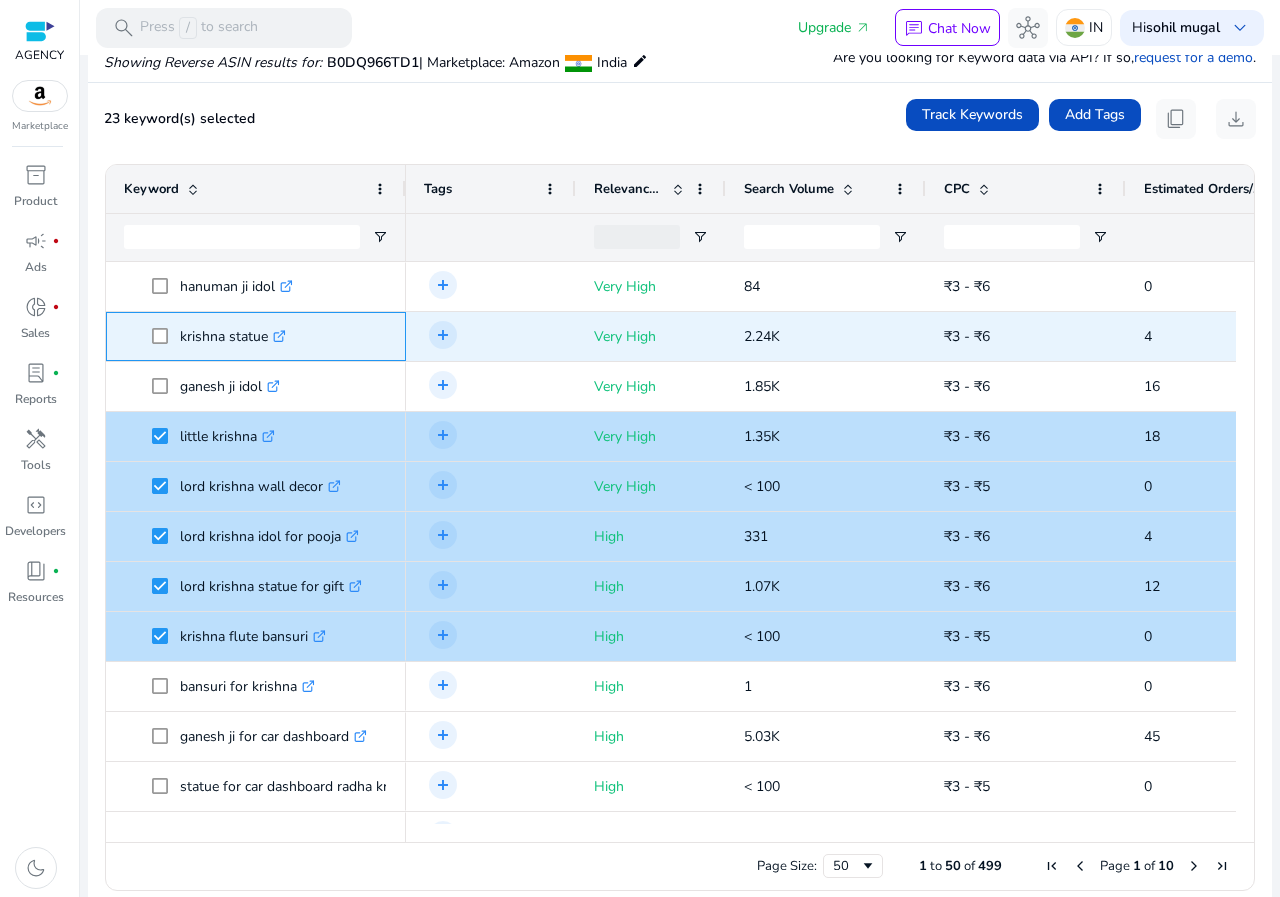 click 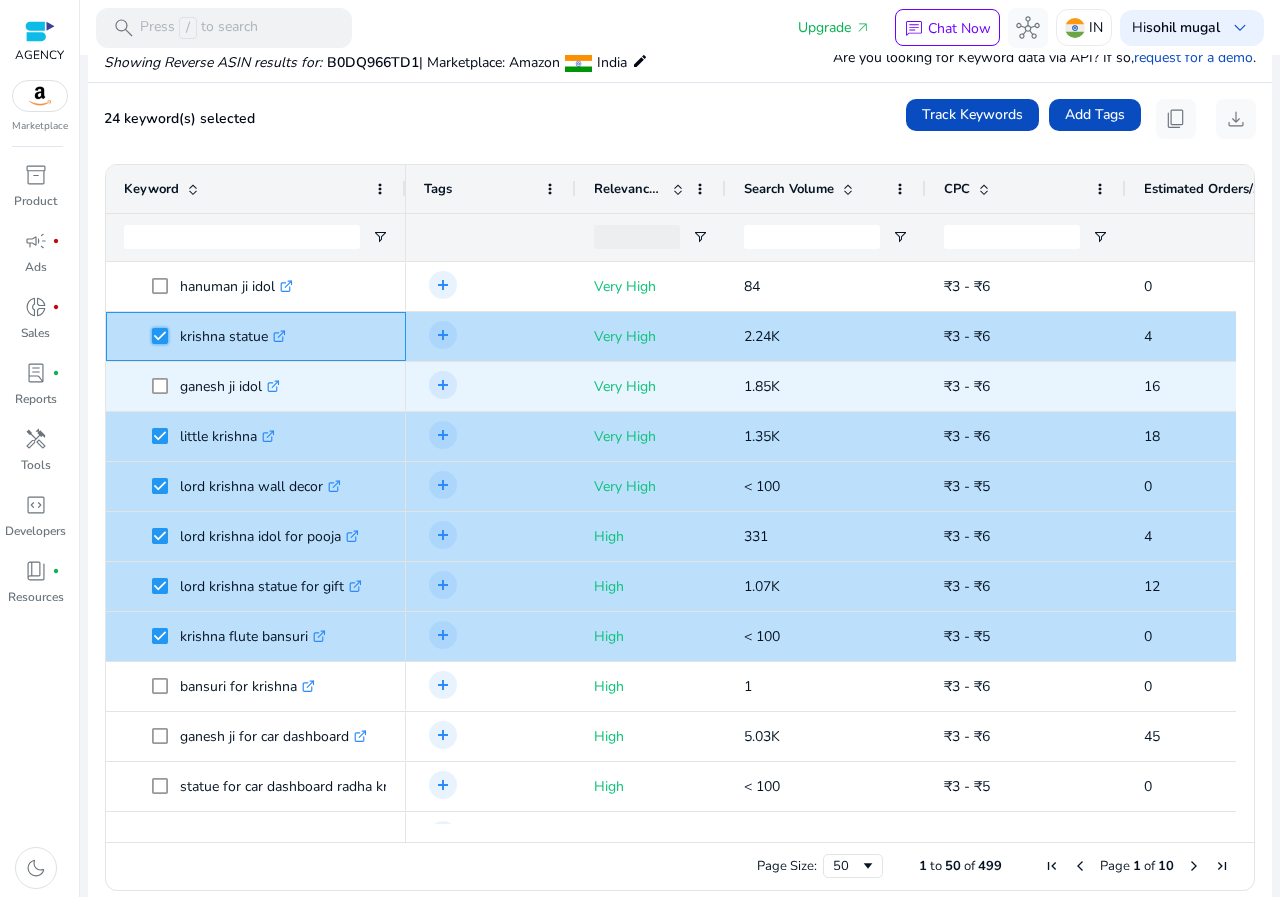 scroll, scrollTop: 917, scrollLeft: 0, axis: vertical 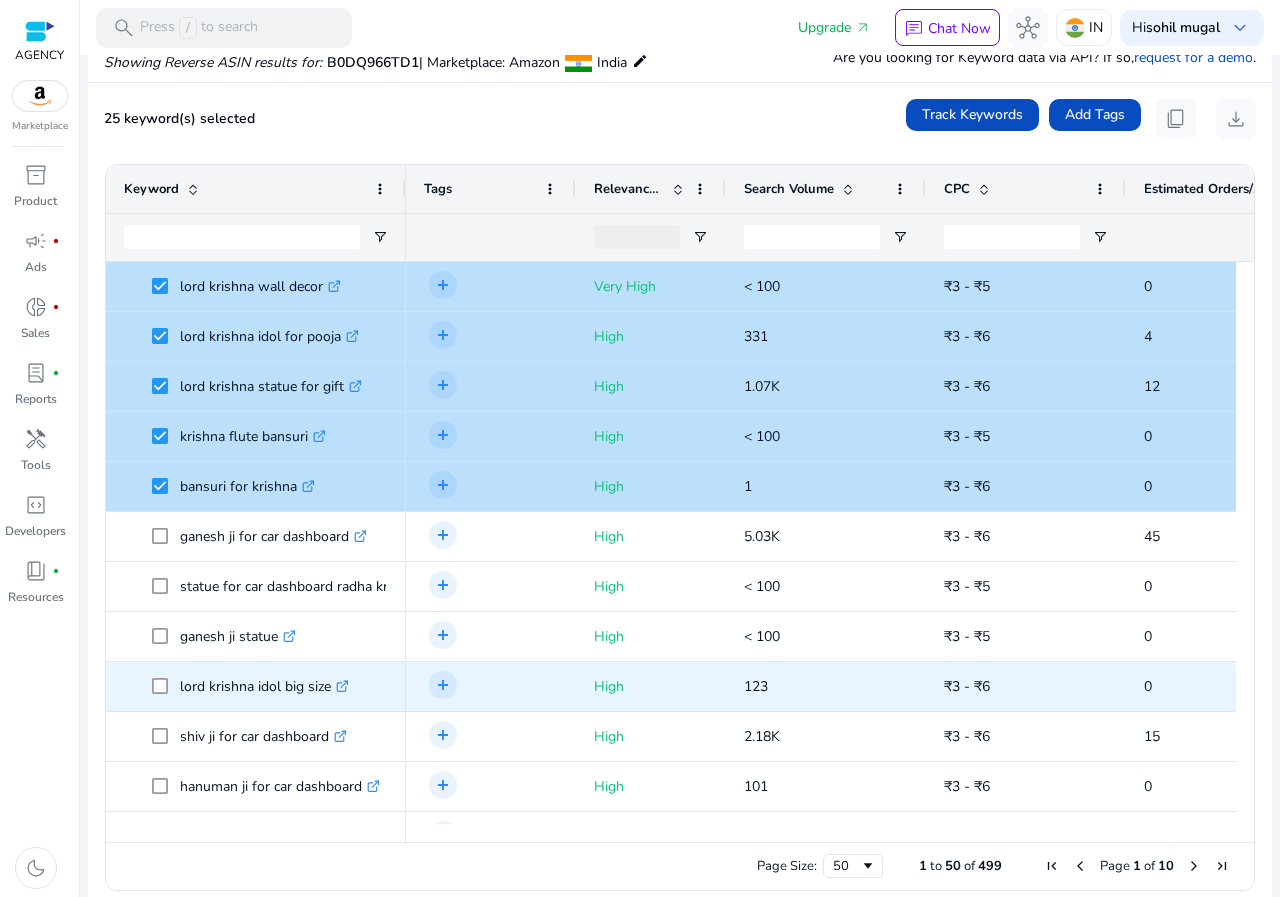 click 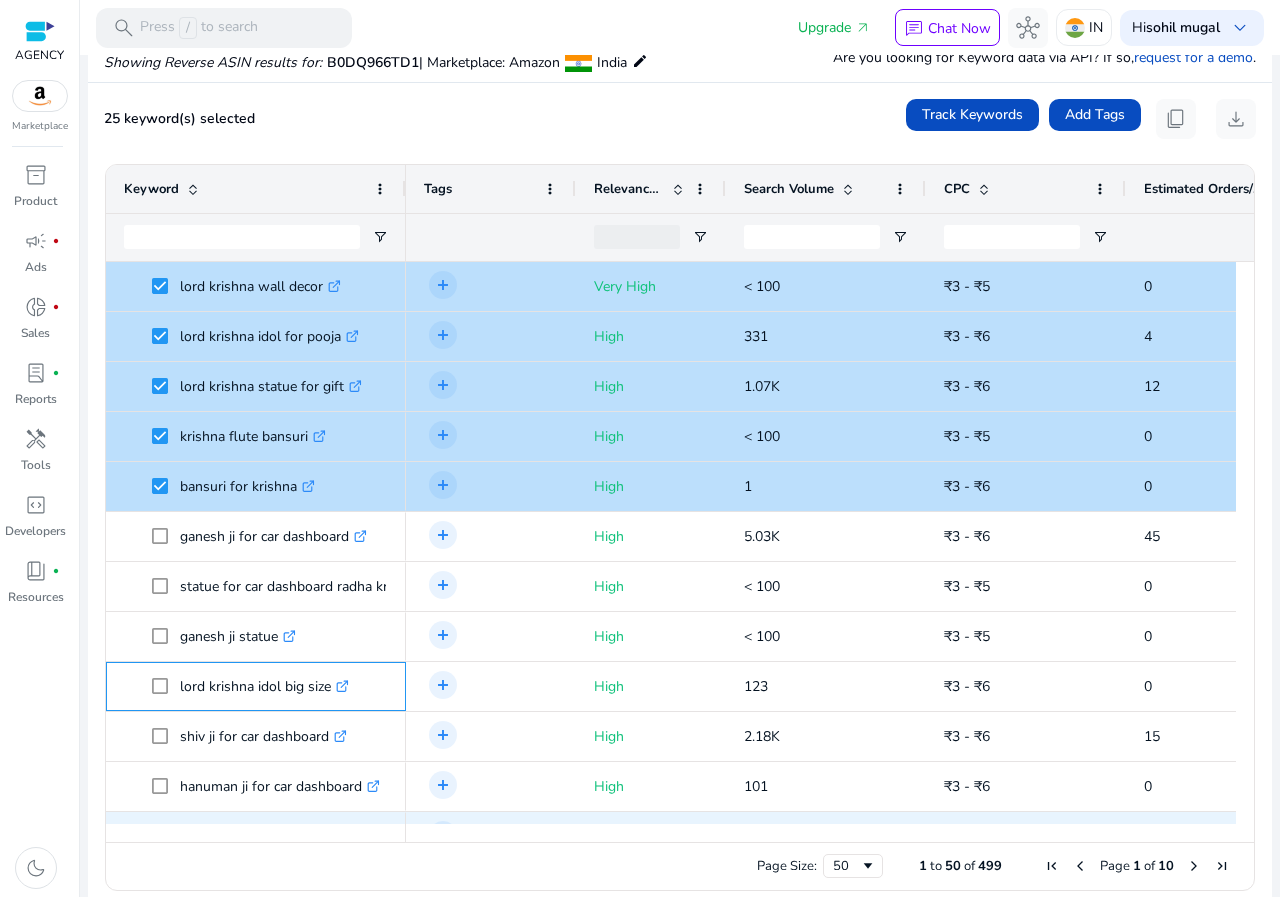 scroll, scrollTop: 1400, scrollLeft: 0, axis: vertical 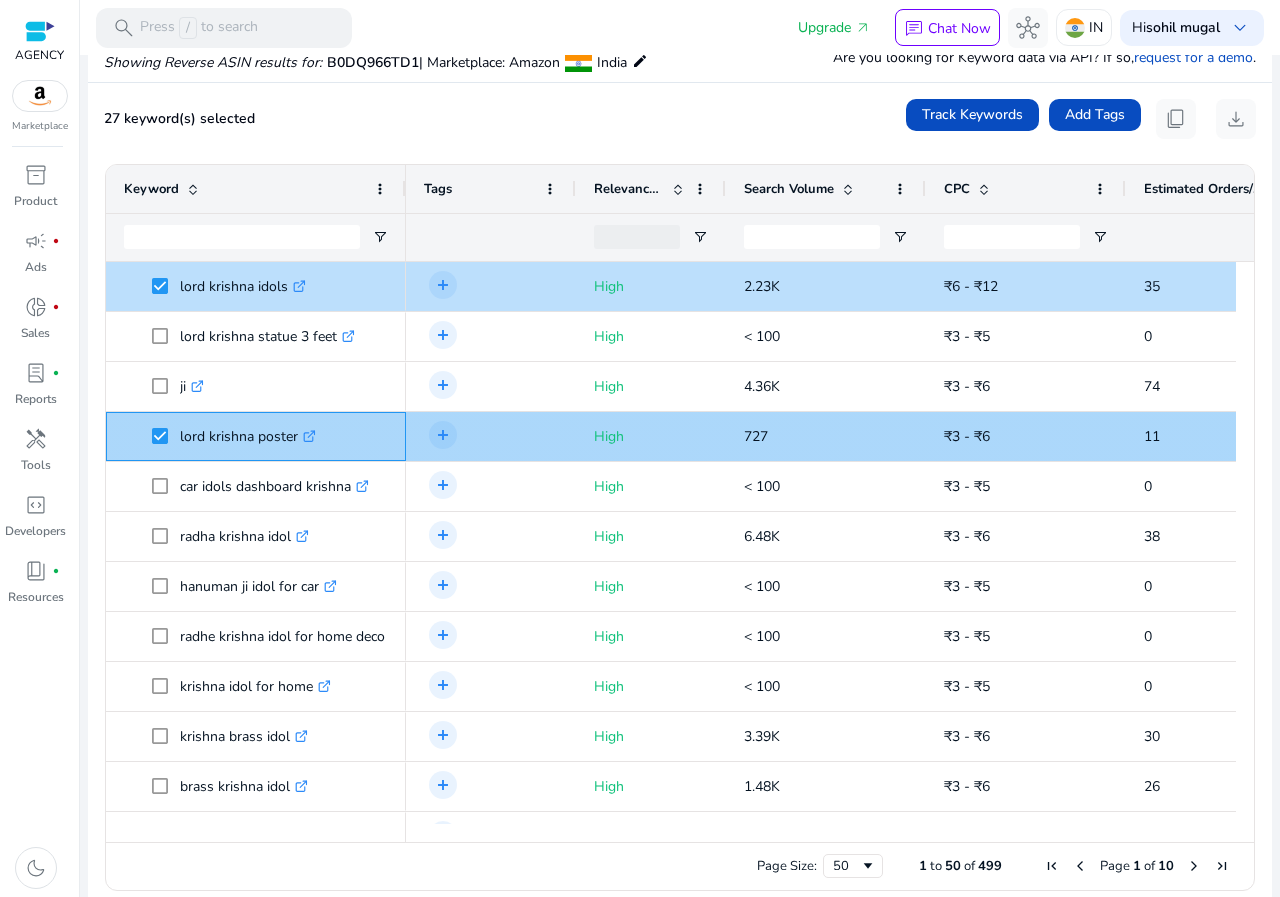click 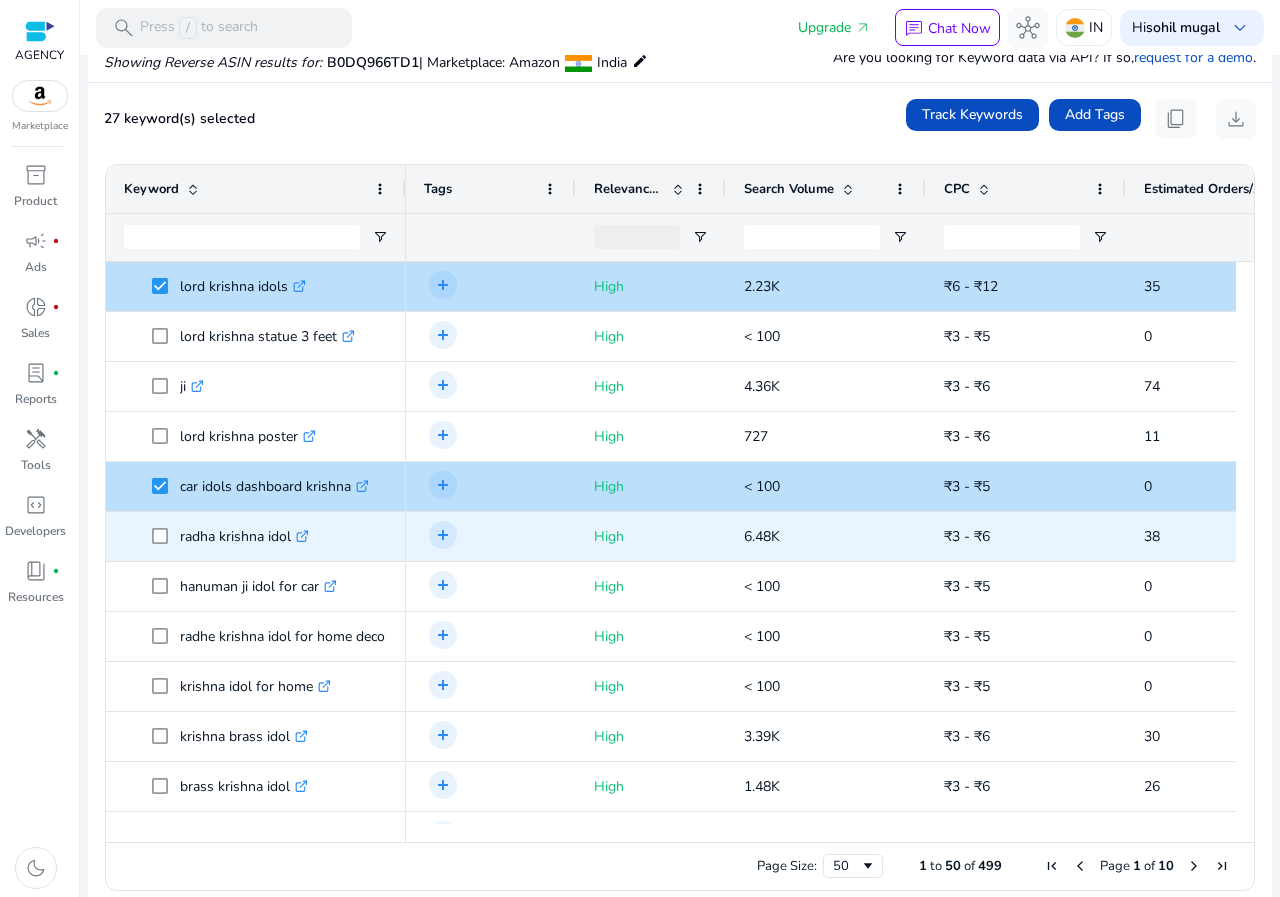 click 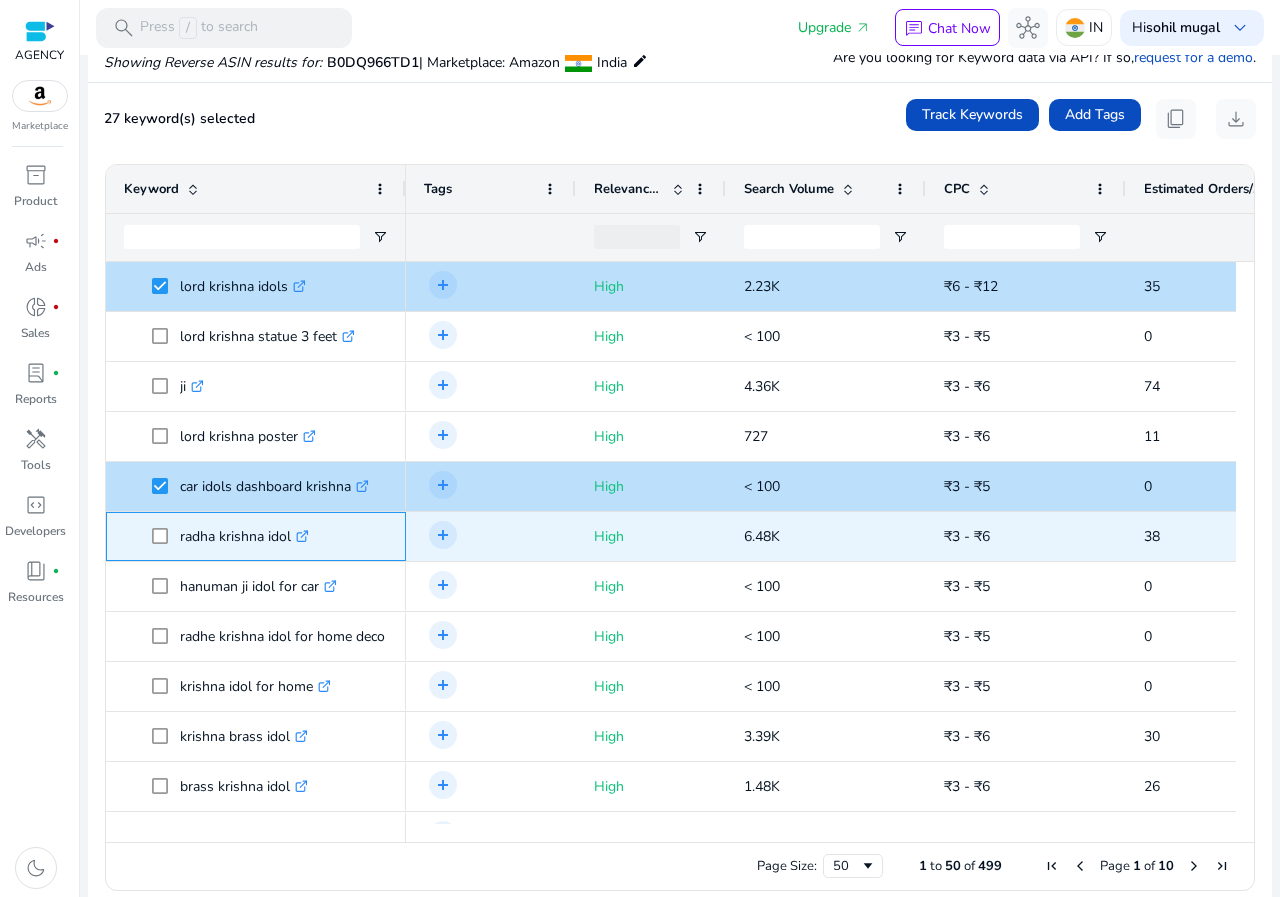click 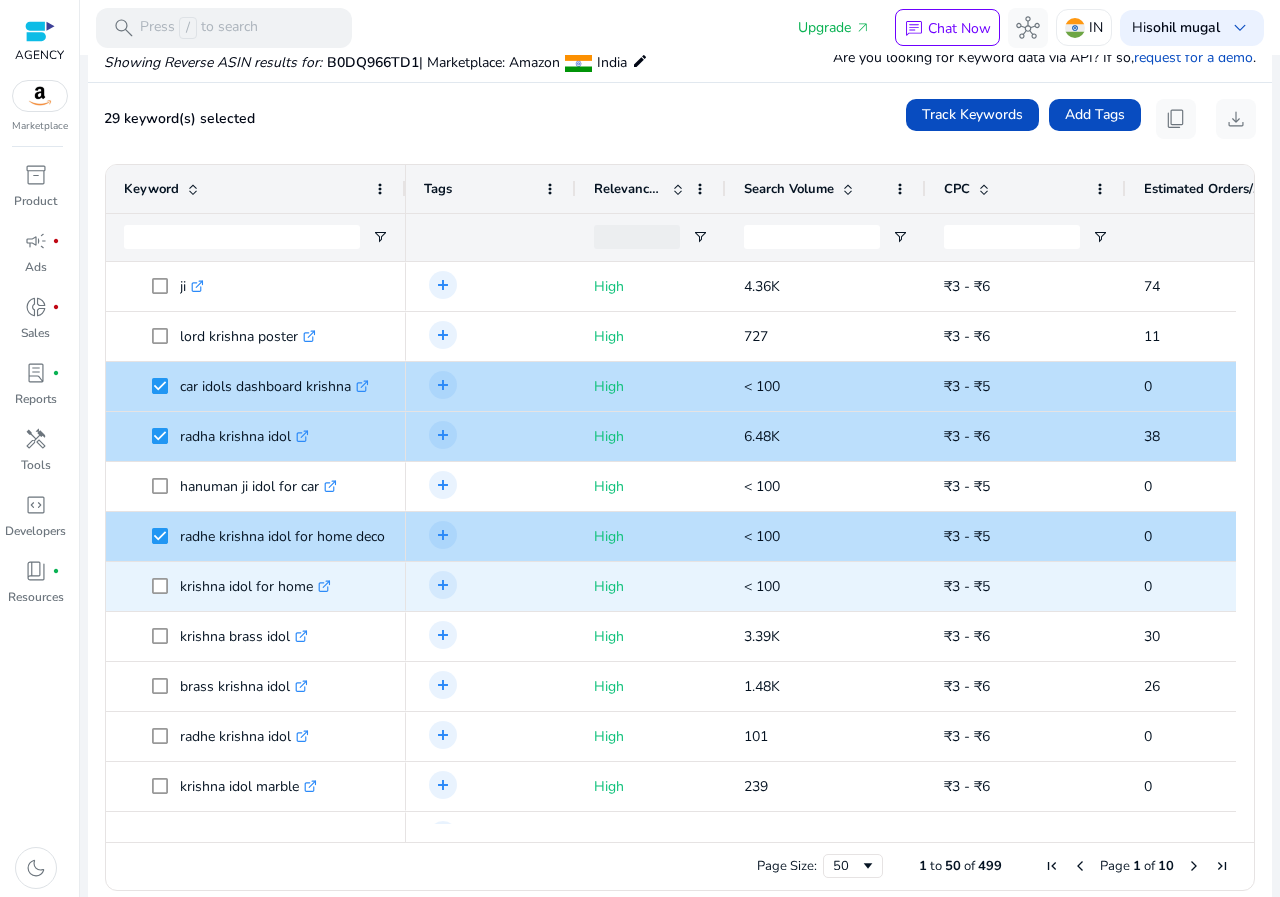 click 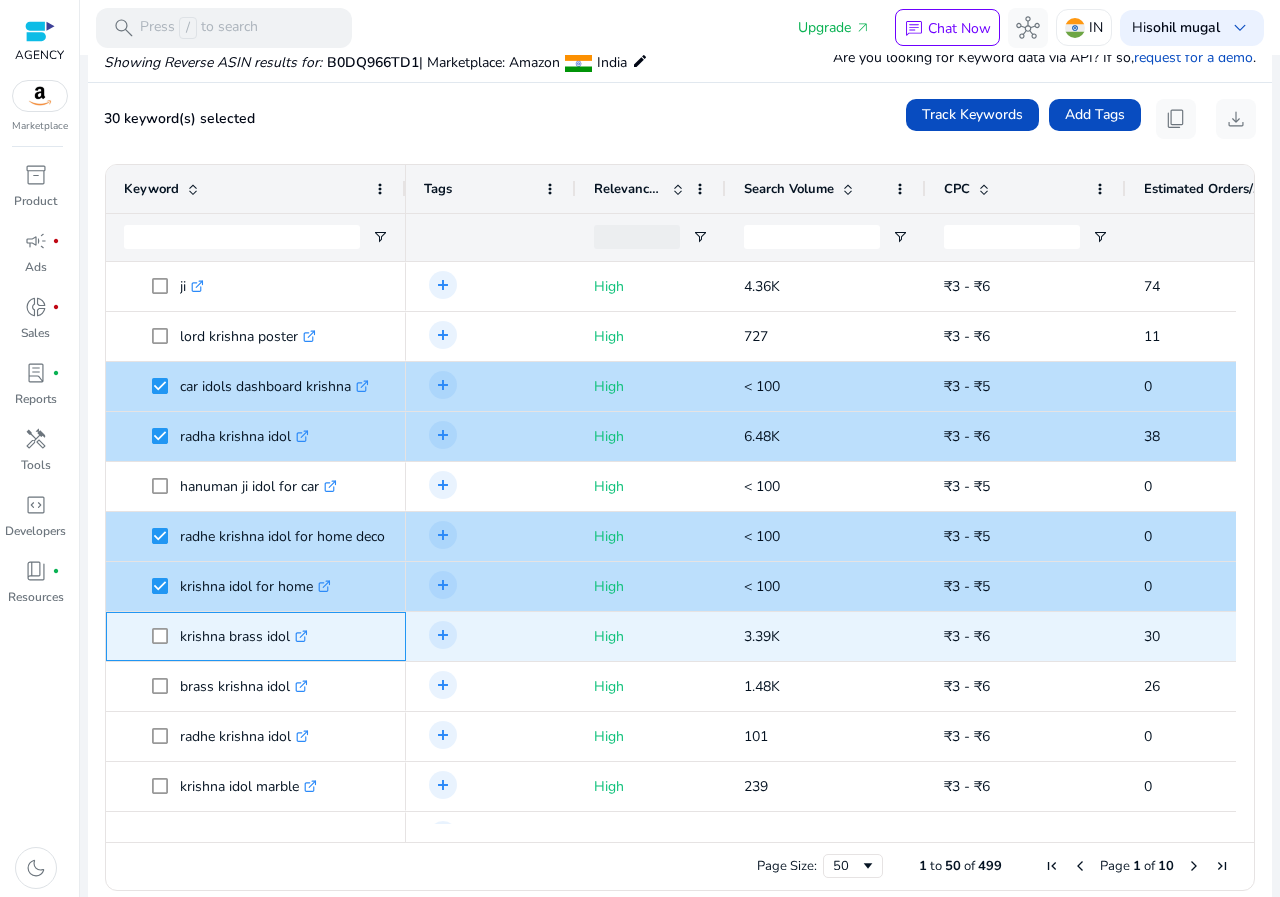 click 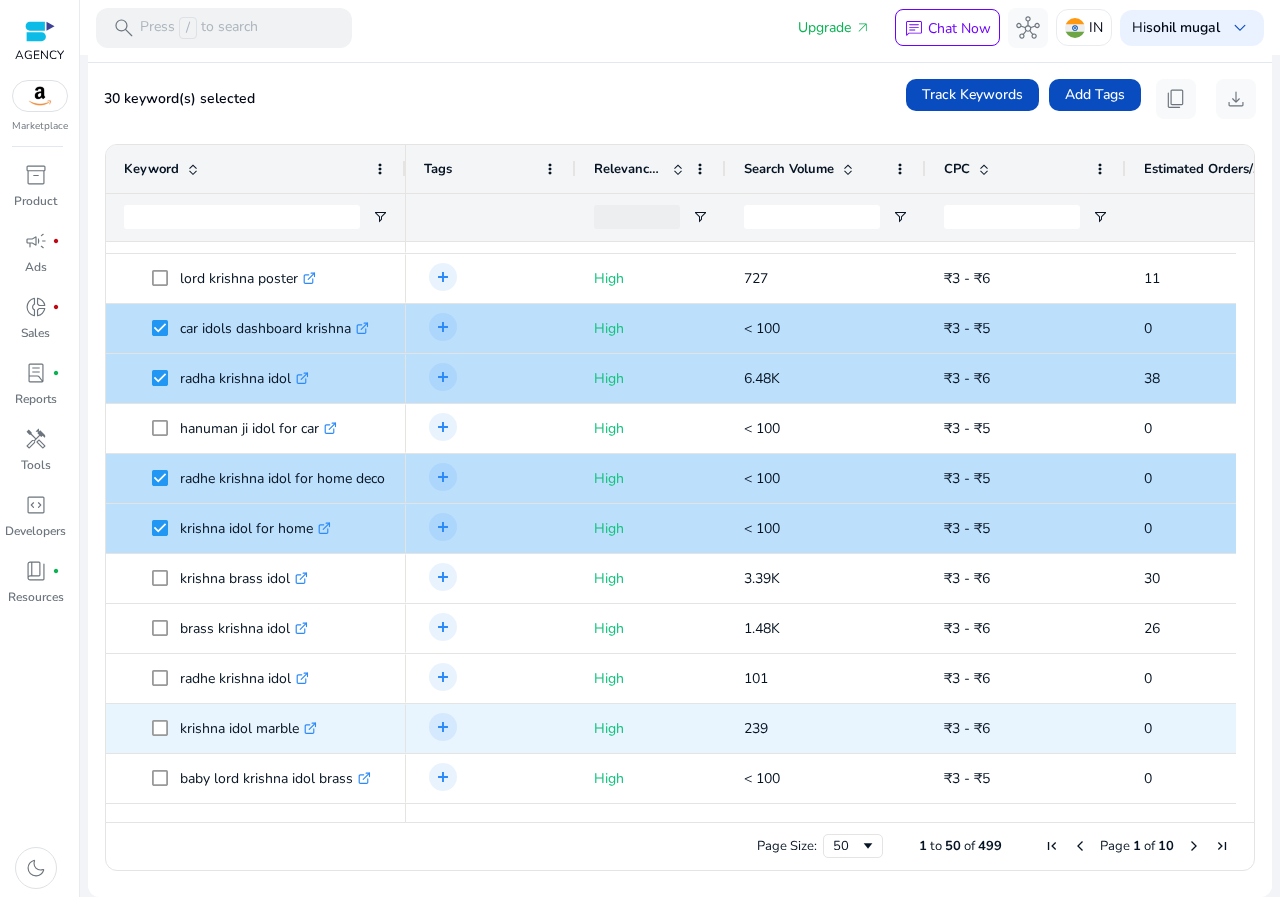 click 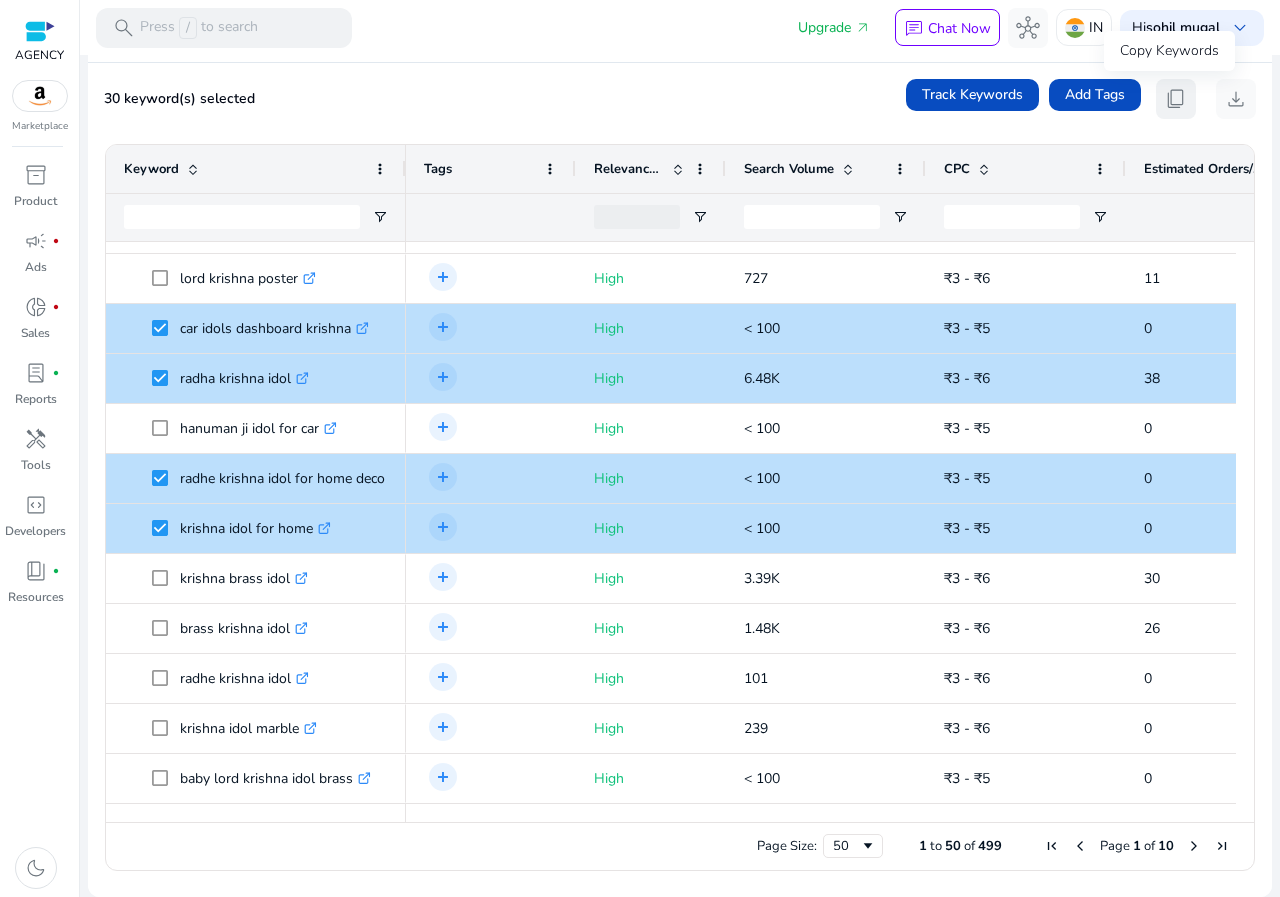 click on "content_copy" 